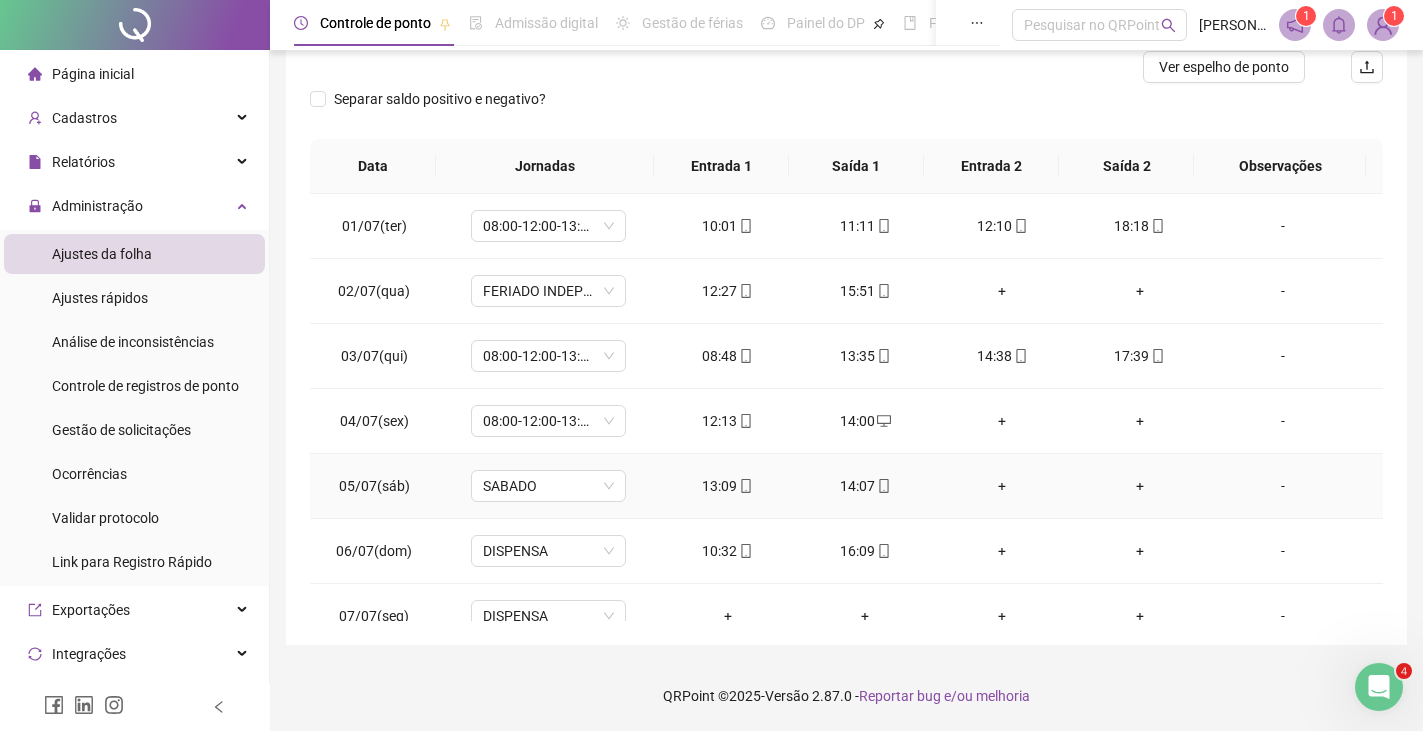 scroll, scrollTop: 267, scrollLeft: 0, axis: vertical 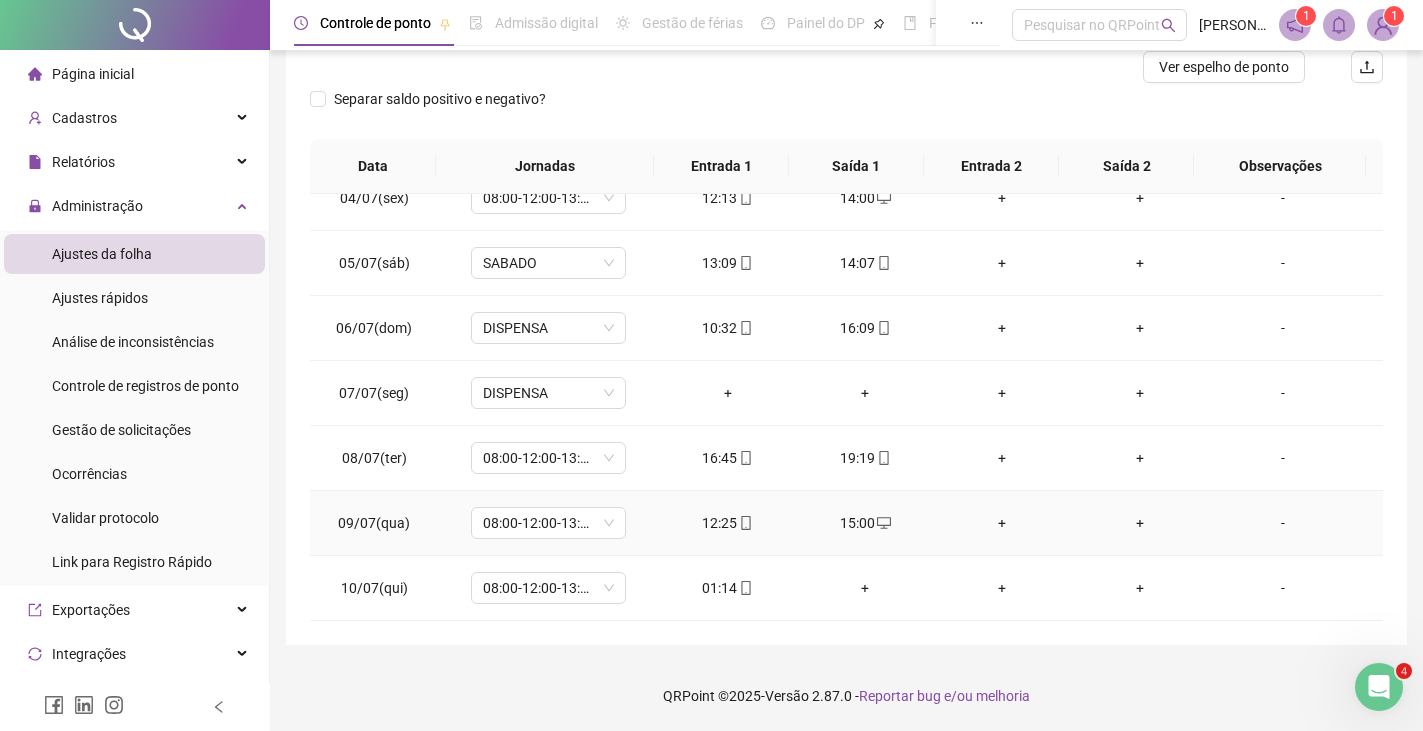 click on "+" at bounding box center (1002, 523) 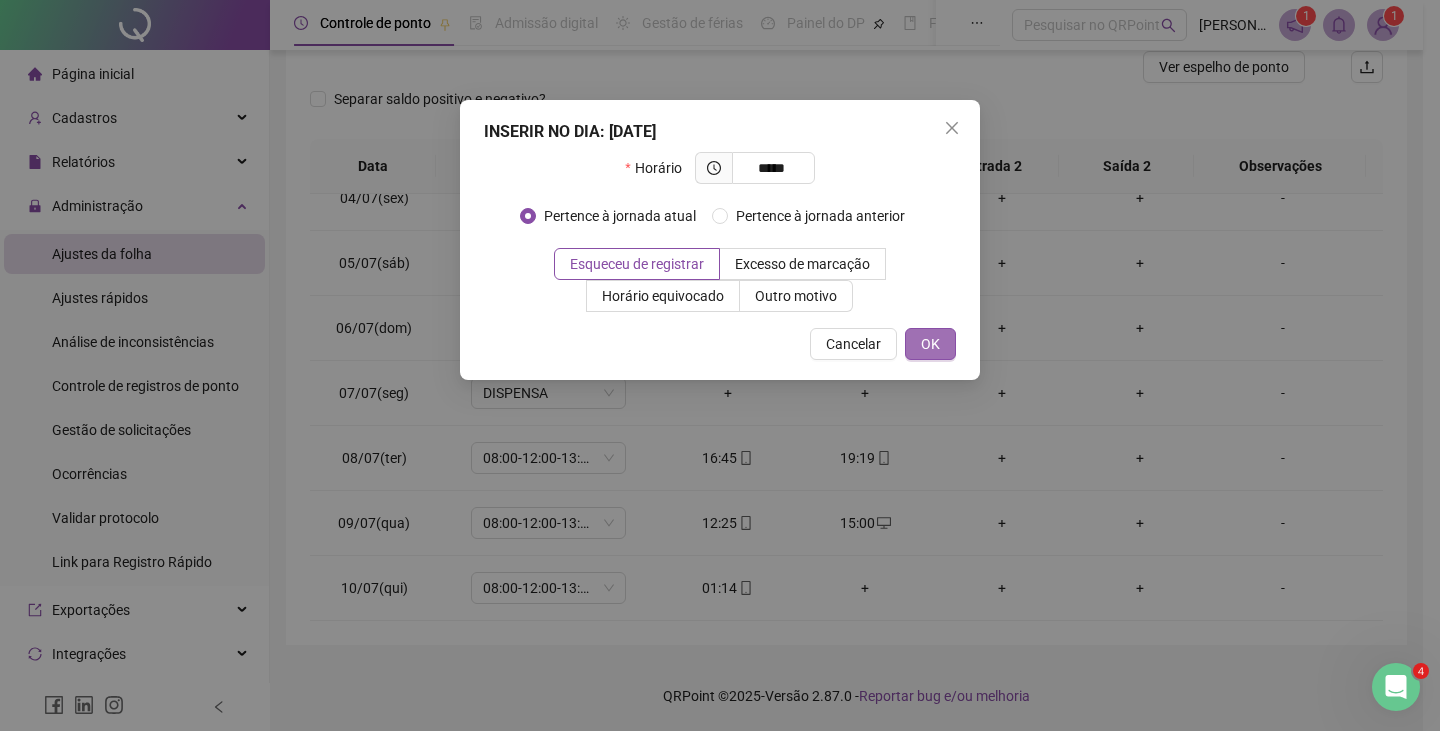 type on "*****" 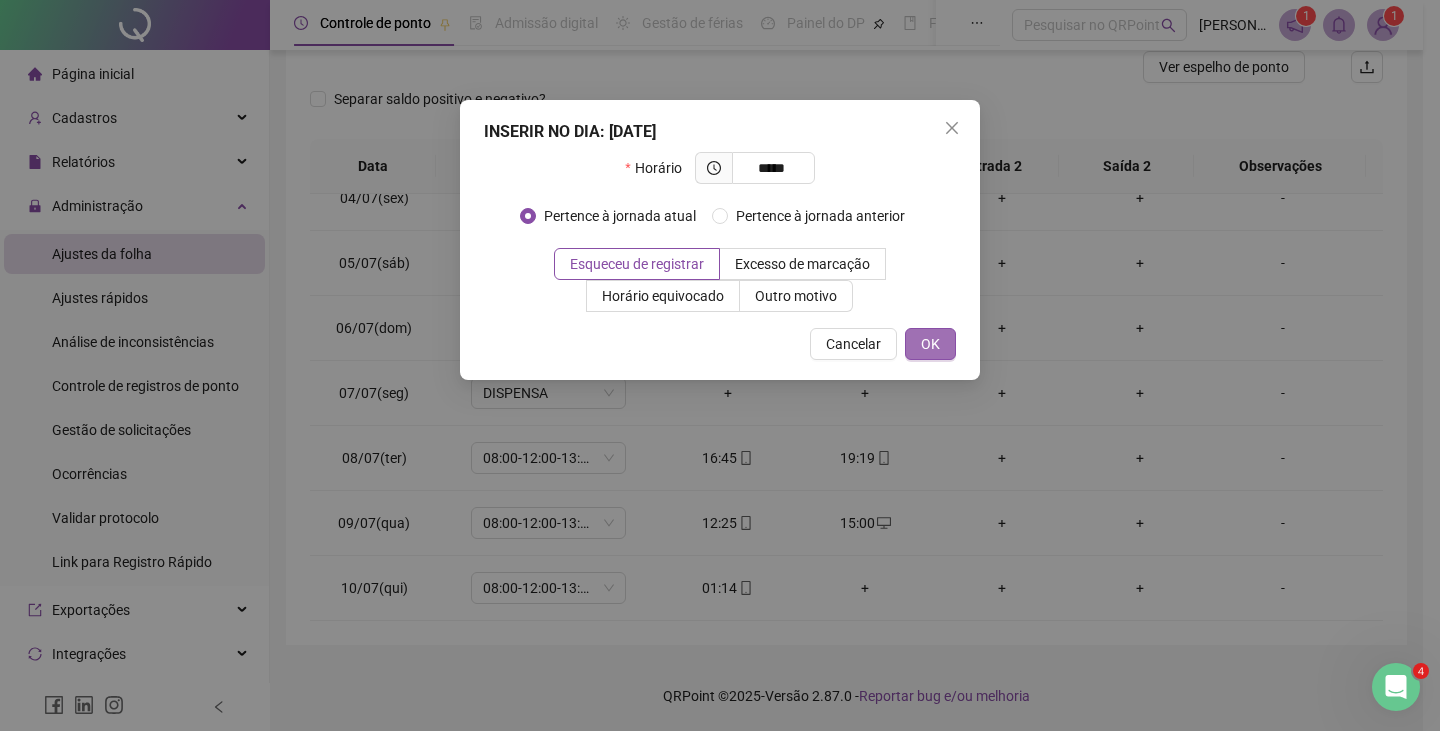 click on "OK" at bounding box center [930, 344] 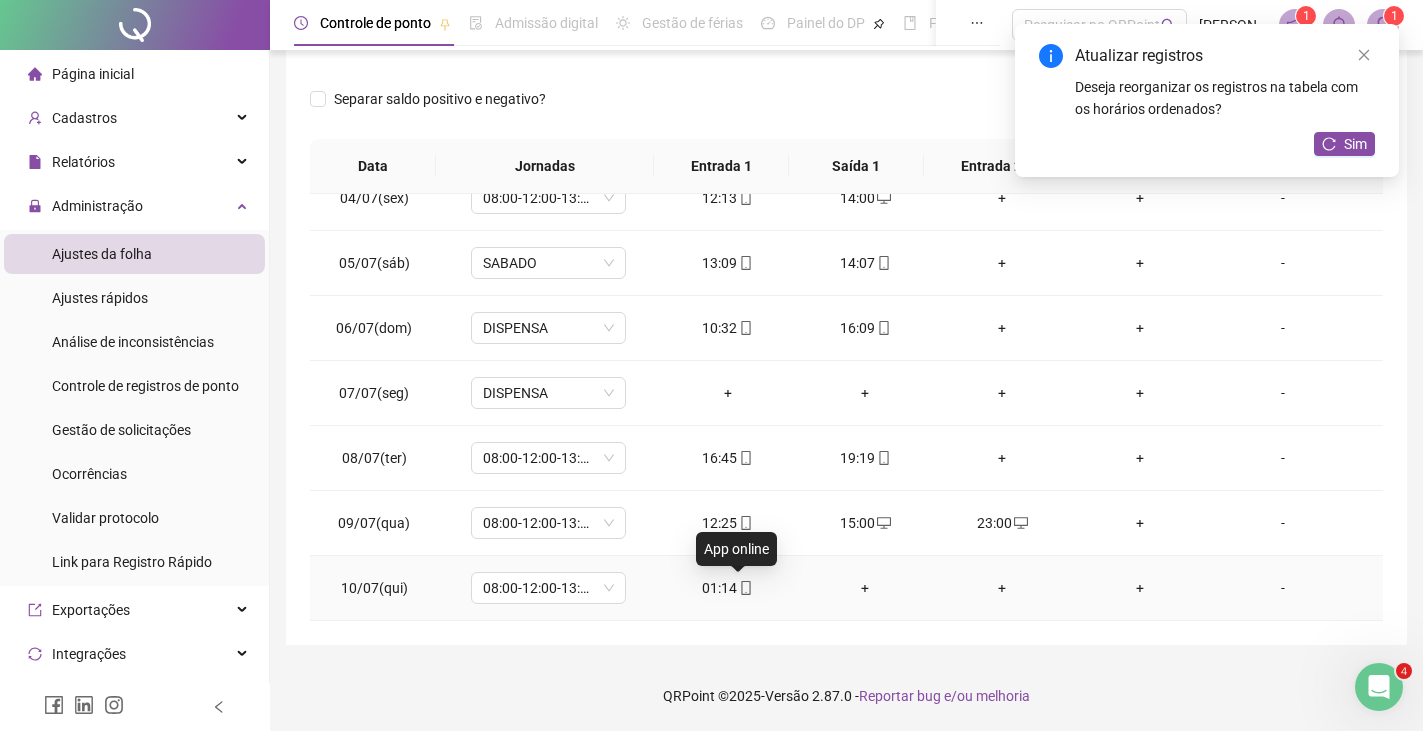click 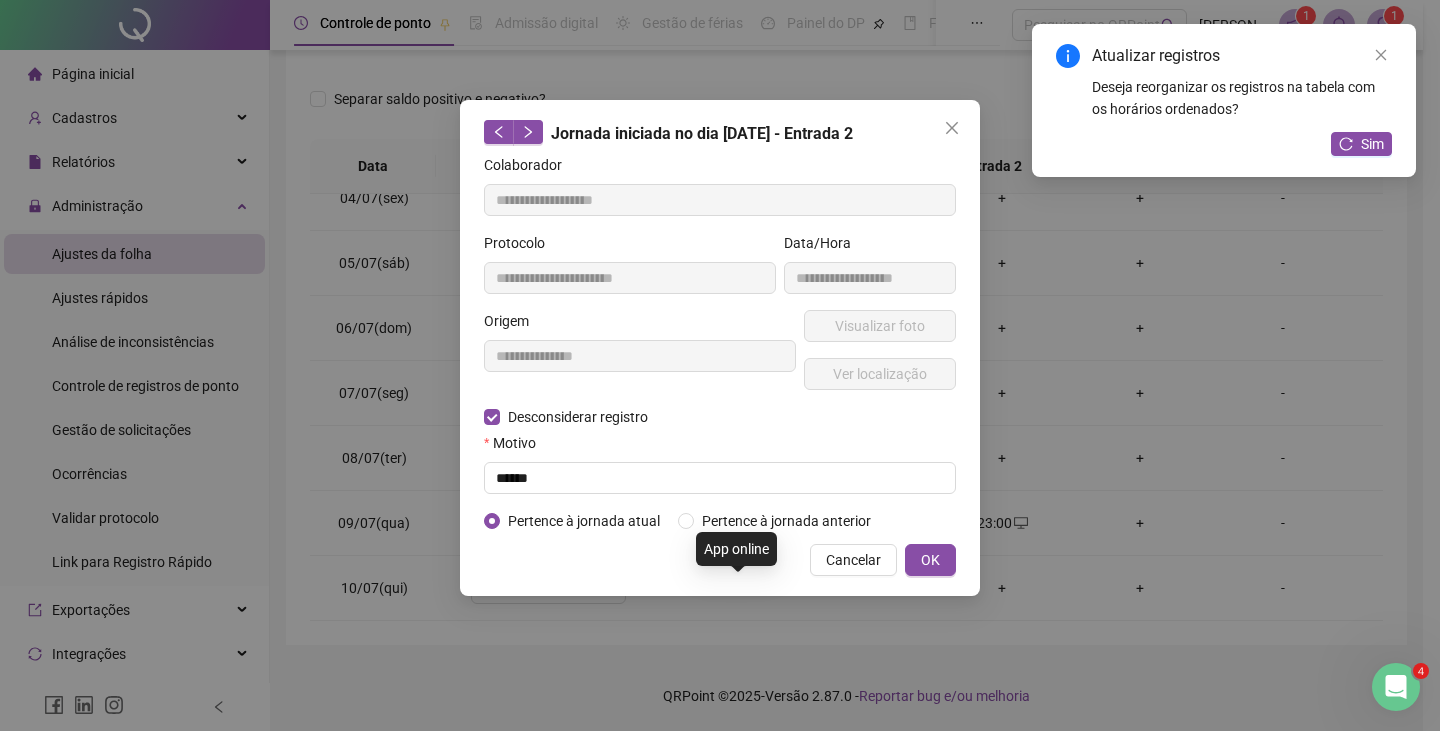 type on "**********" 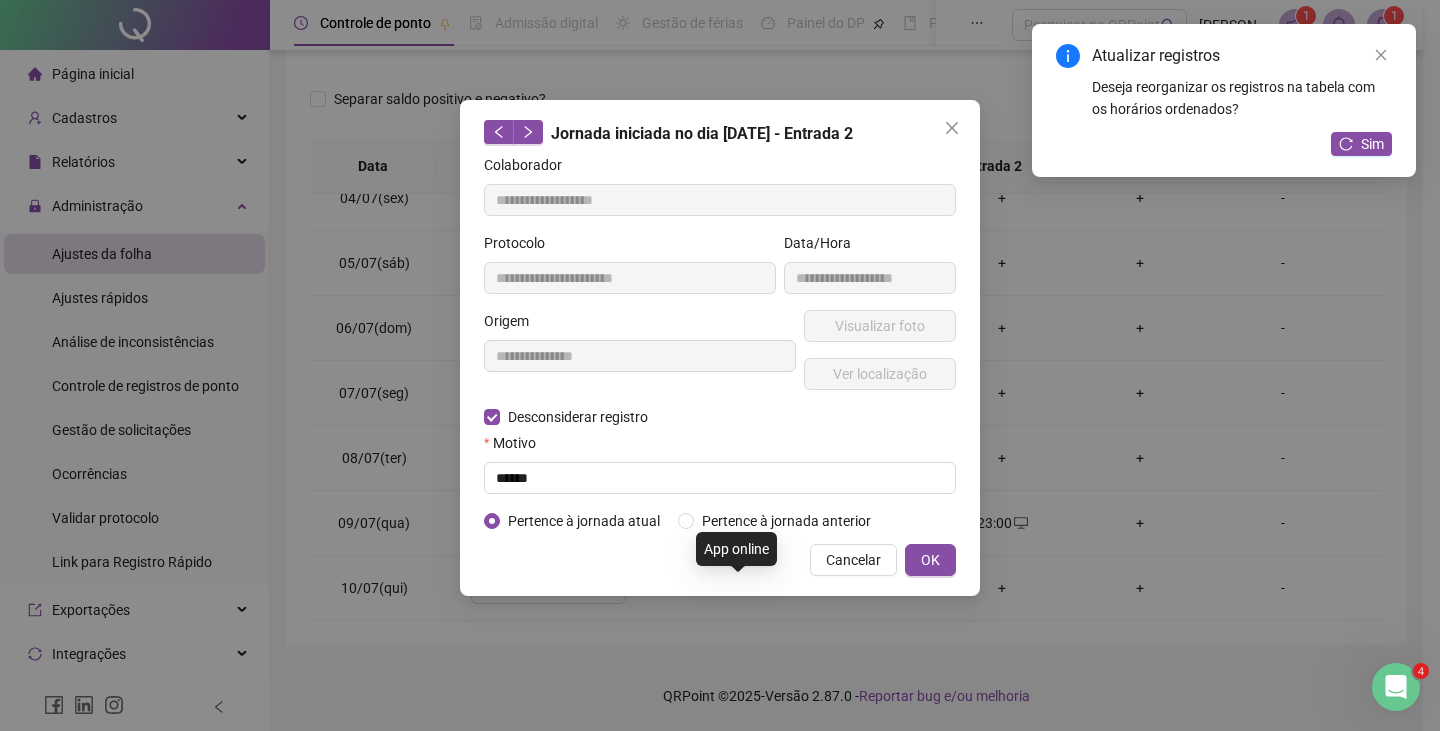 type on "**********" 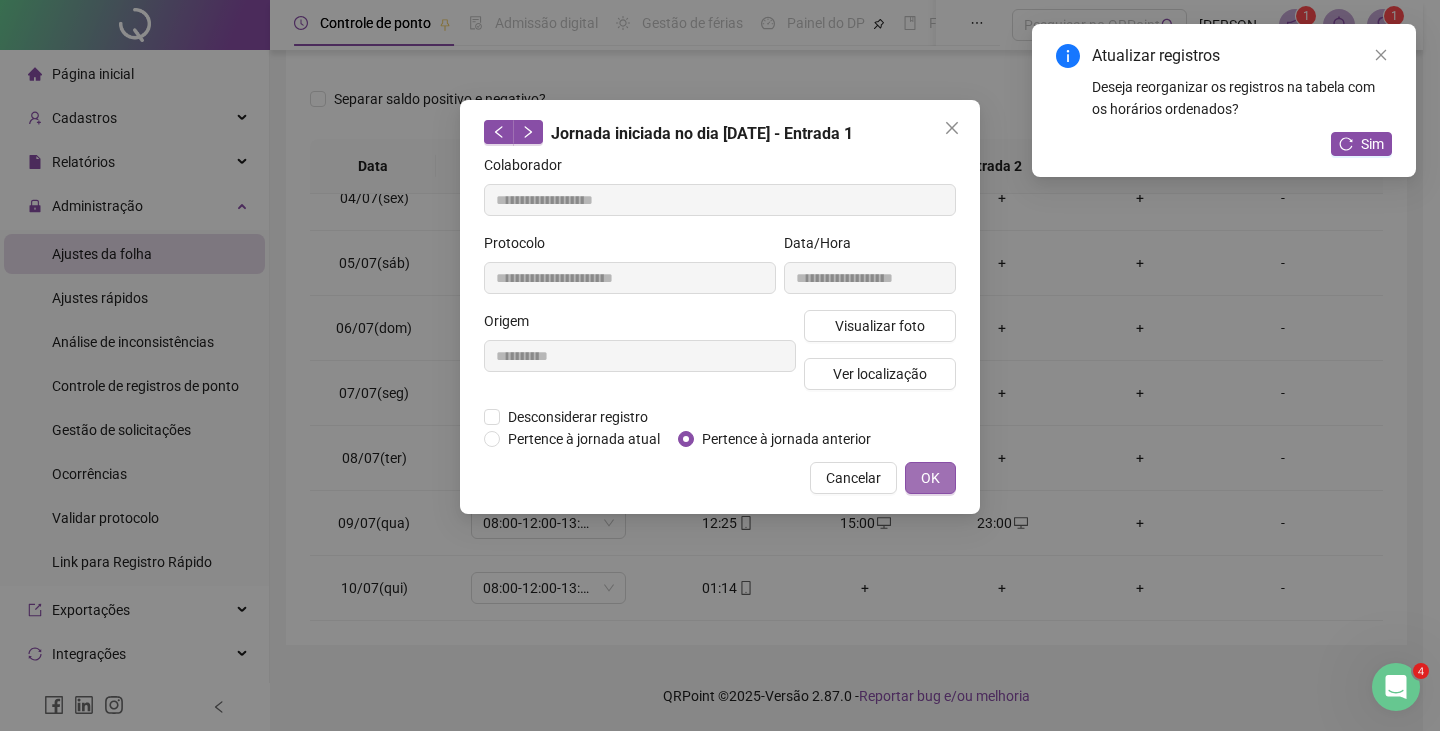 click on "OK" at bounding box center (930, 478) 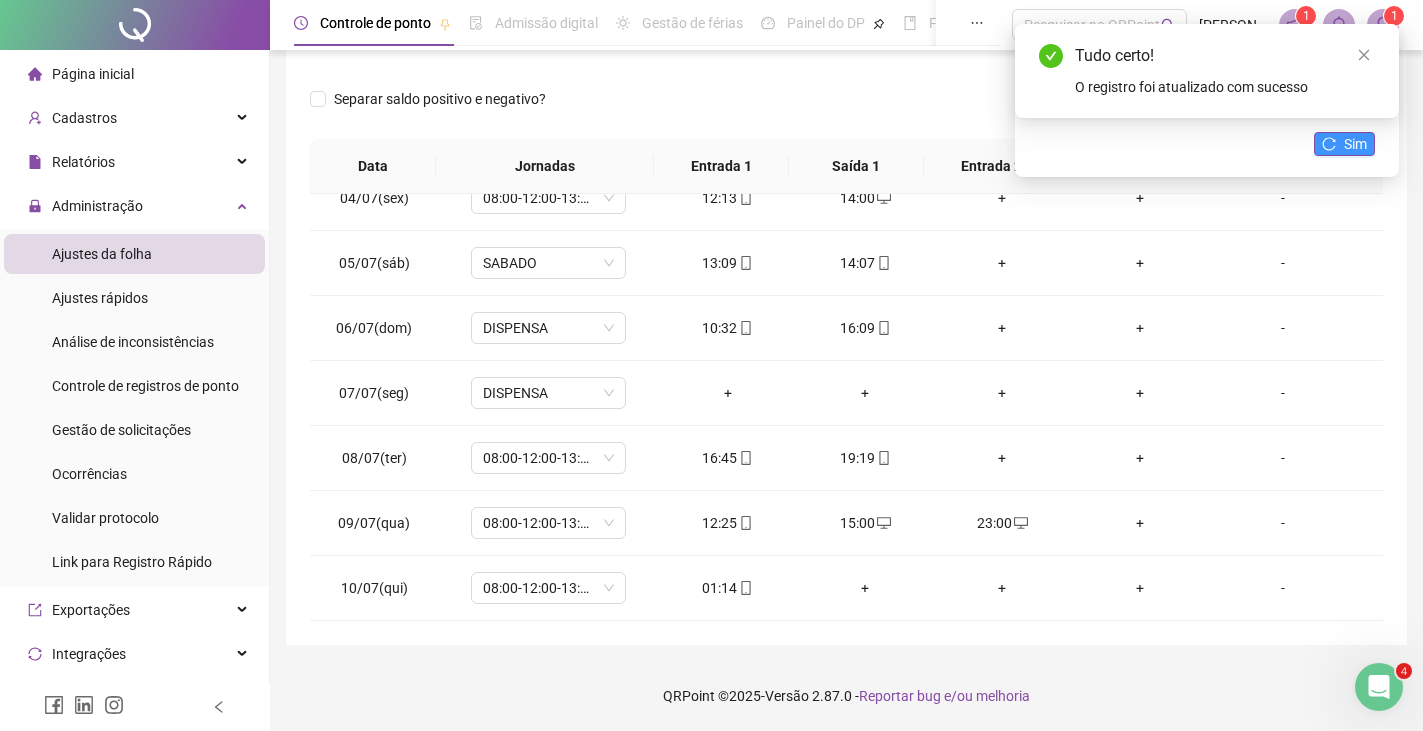 click on "Sim" at bounding box center (1344, 144) 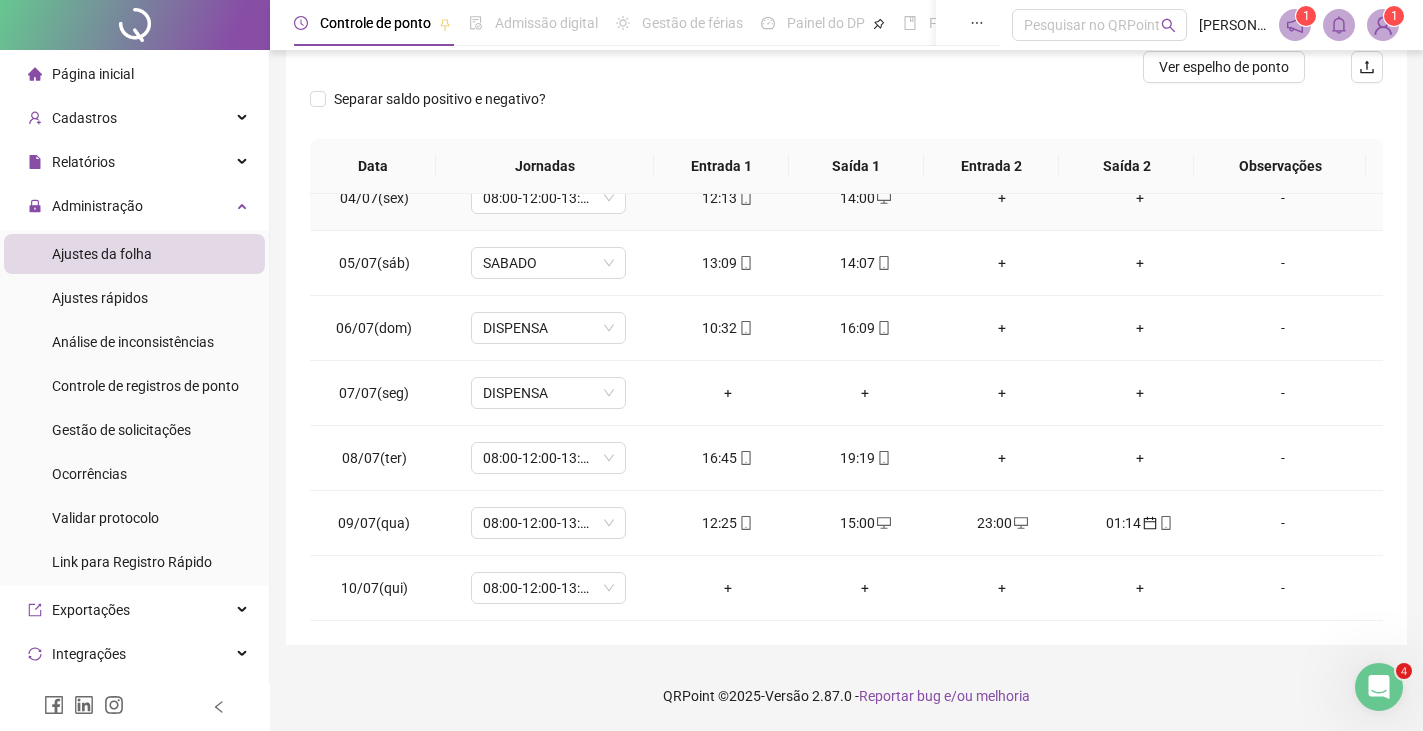 scroll, scrollTop: 0, scrollLeft: 0, axis: both 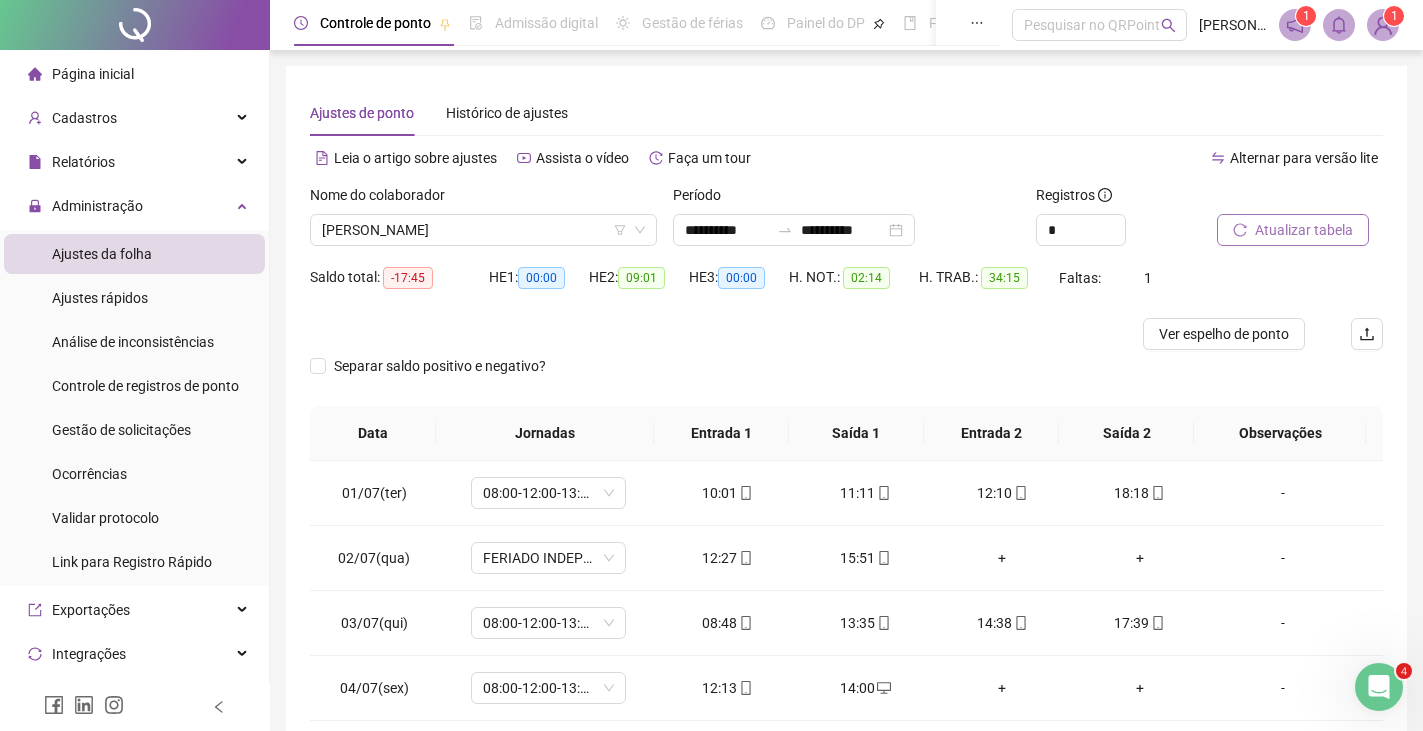 click on "Atualizar tabela" at bounding box center [1304, 230] 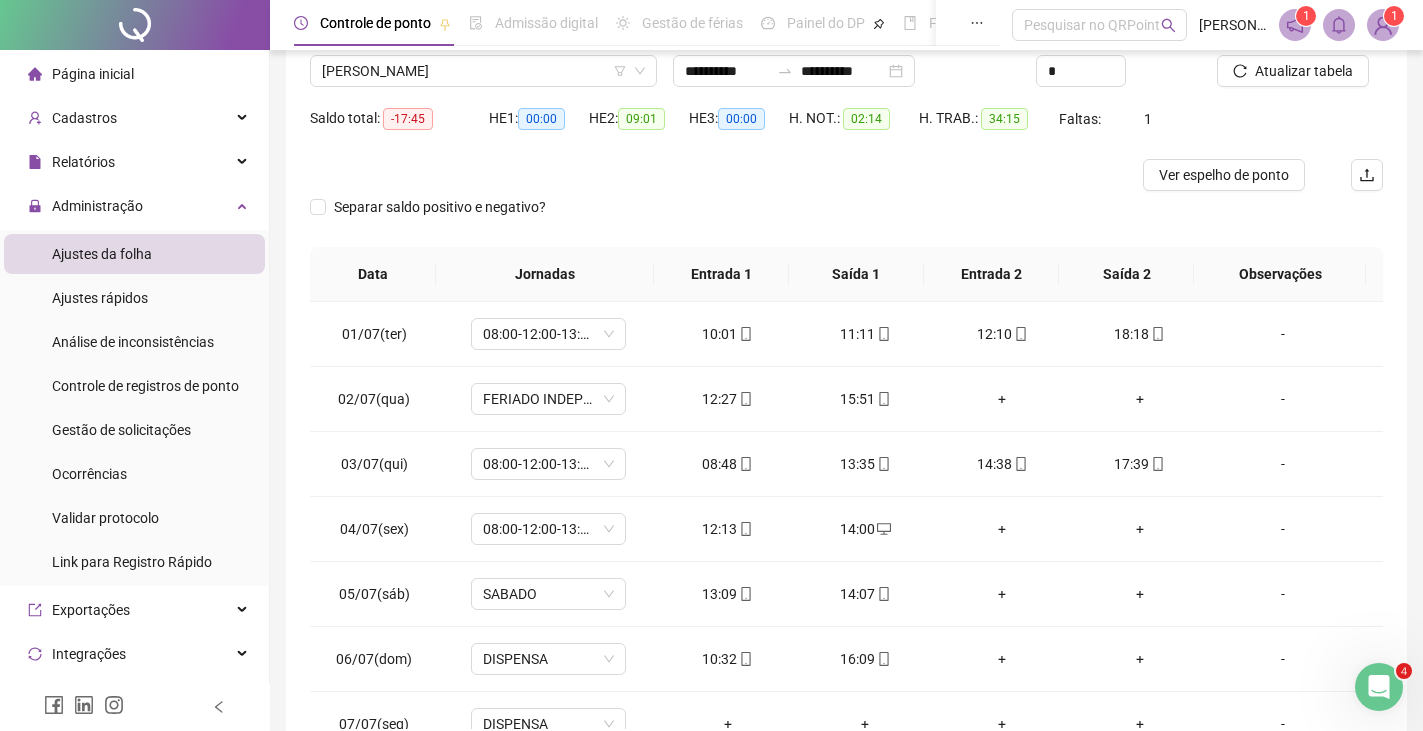 scroll, scrollTop: 267, scrollLeft: 0, axis: vertical 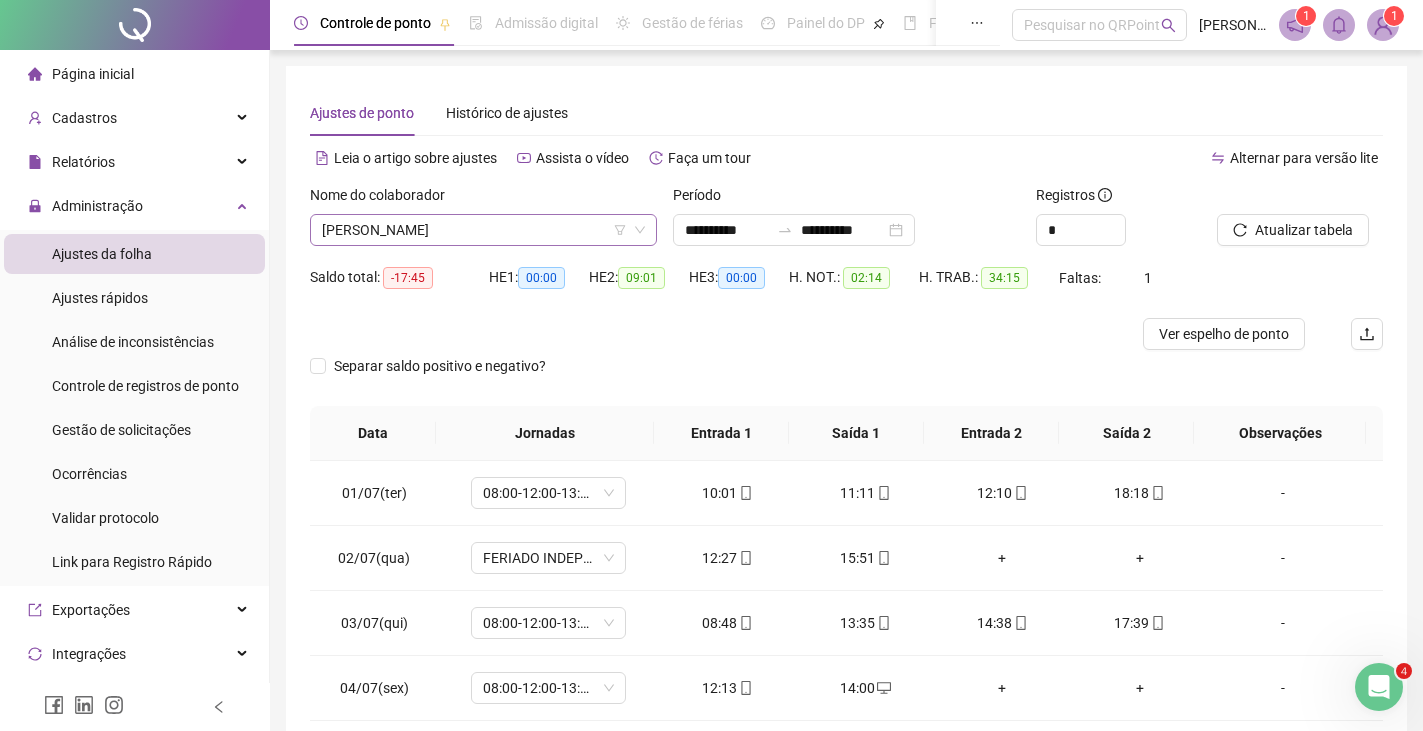 click on "[PERSON_NAME]" at bounding box center [483, 230] 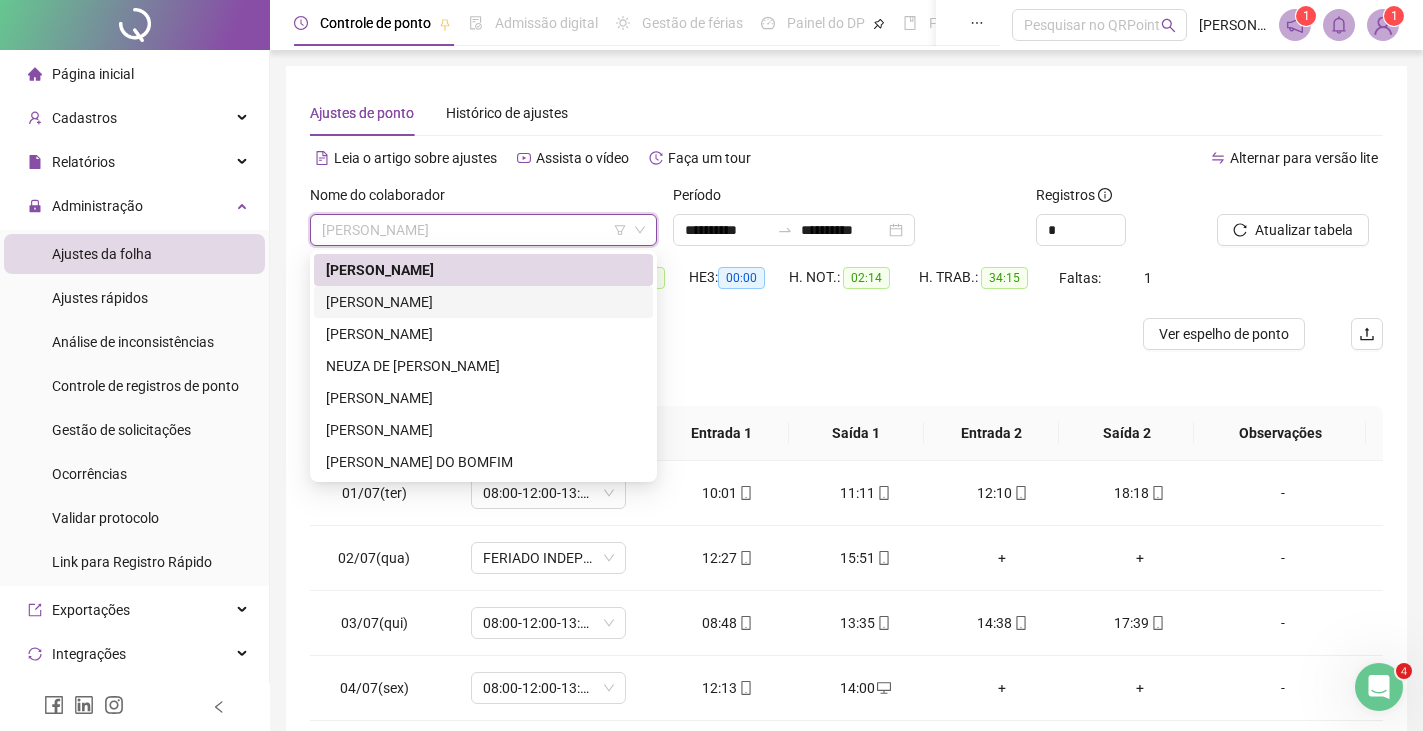 click on "[PERSON_NAME]" at bounding box center [483, 302] 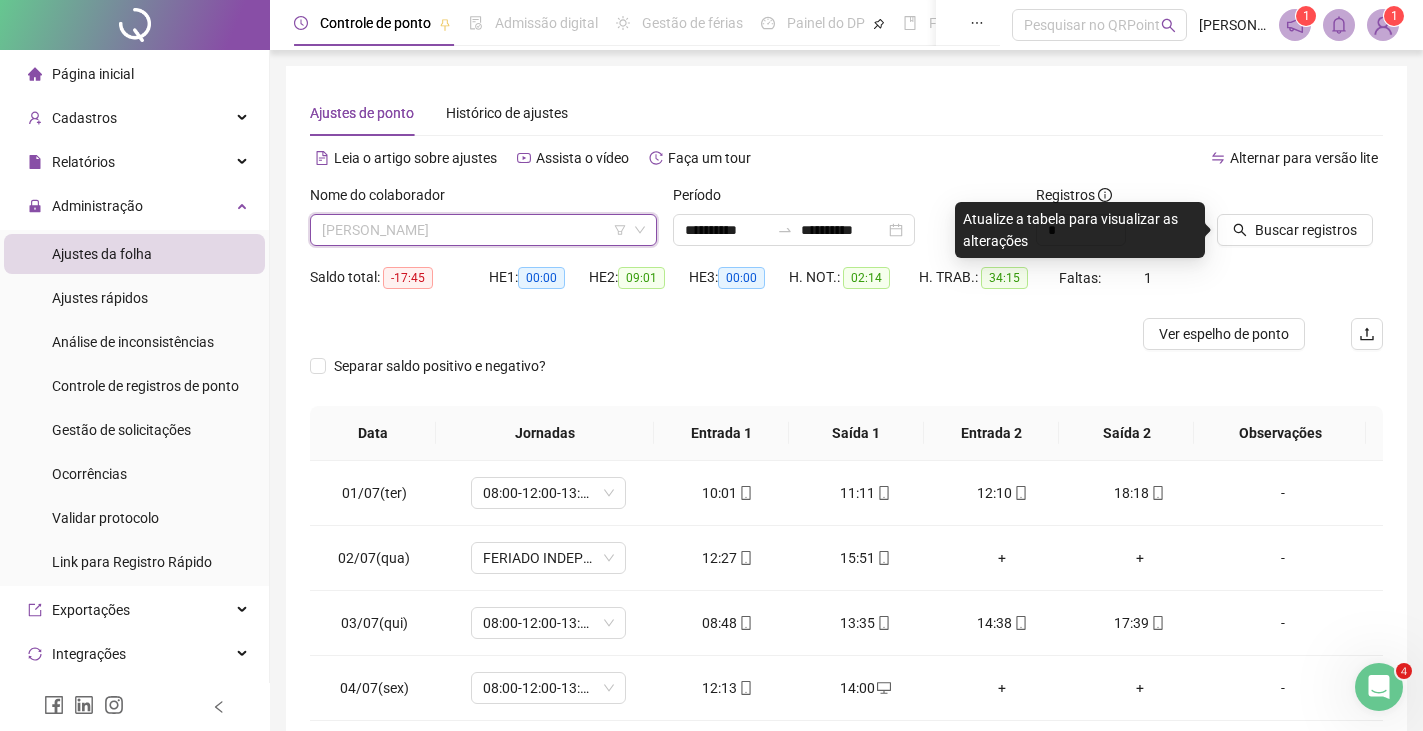 click on "[PERSON_NAME]" at bounding box center [483, 230] 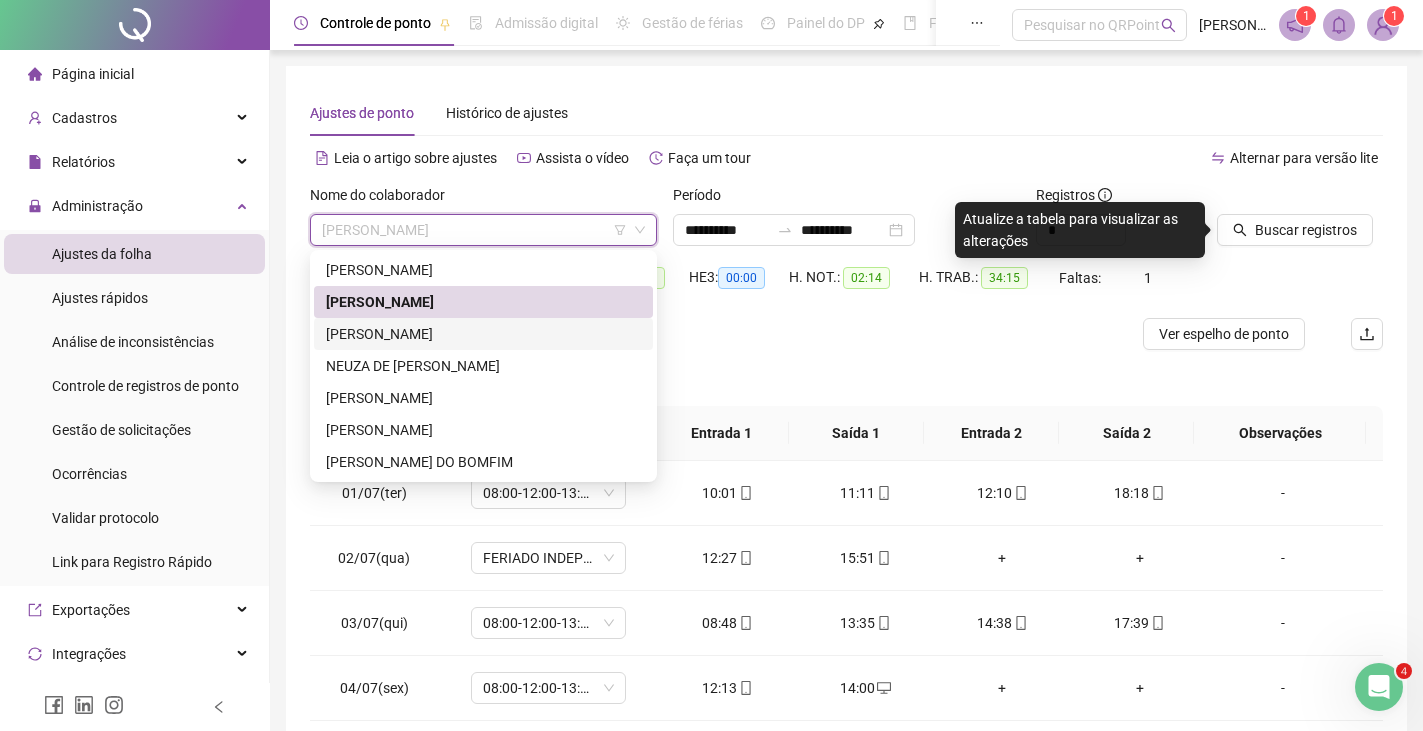 click on "[PERSON_NAME]" at bounding box center (483, 334) 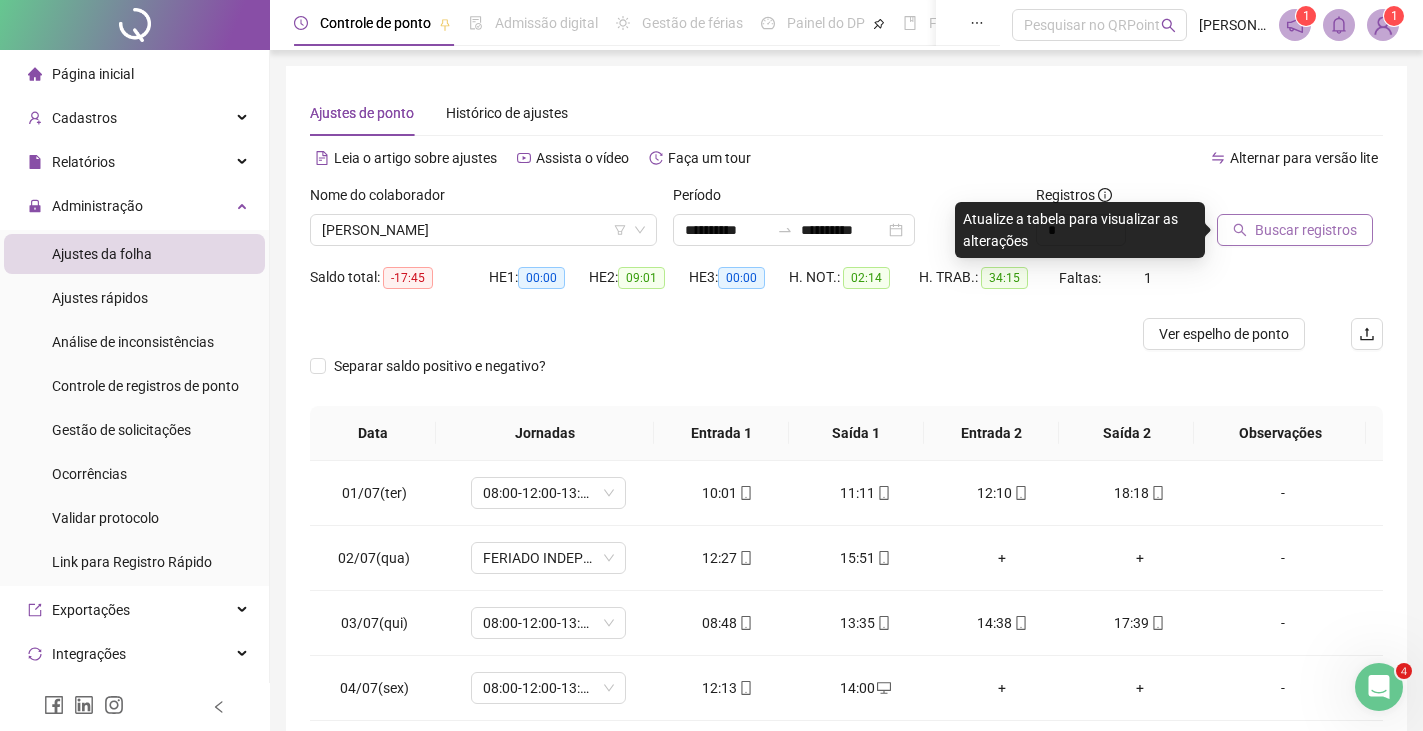 click on "Buscar registros" at bounding box center (1306, 230) 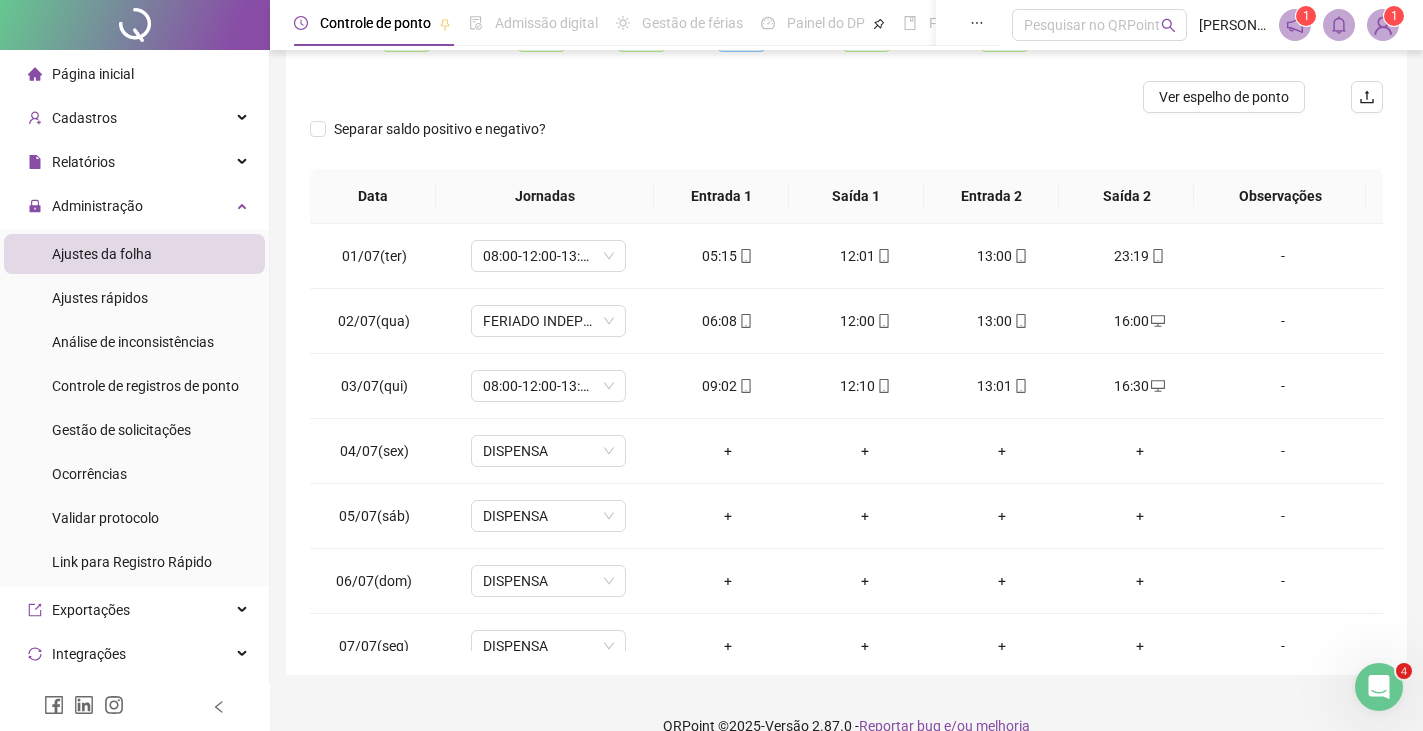 scroll, scrollTop: 267, scrollLeft: 0, axis: vertical 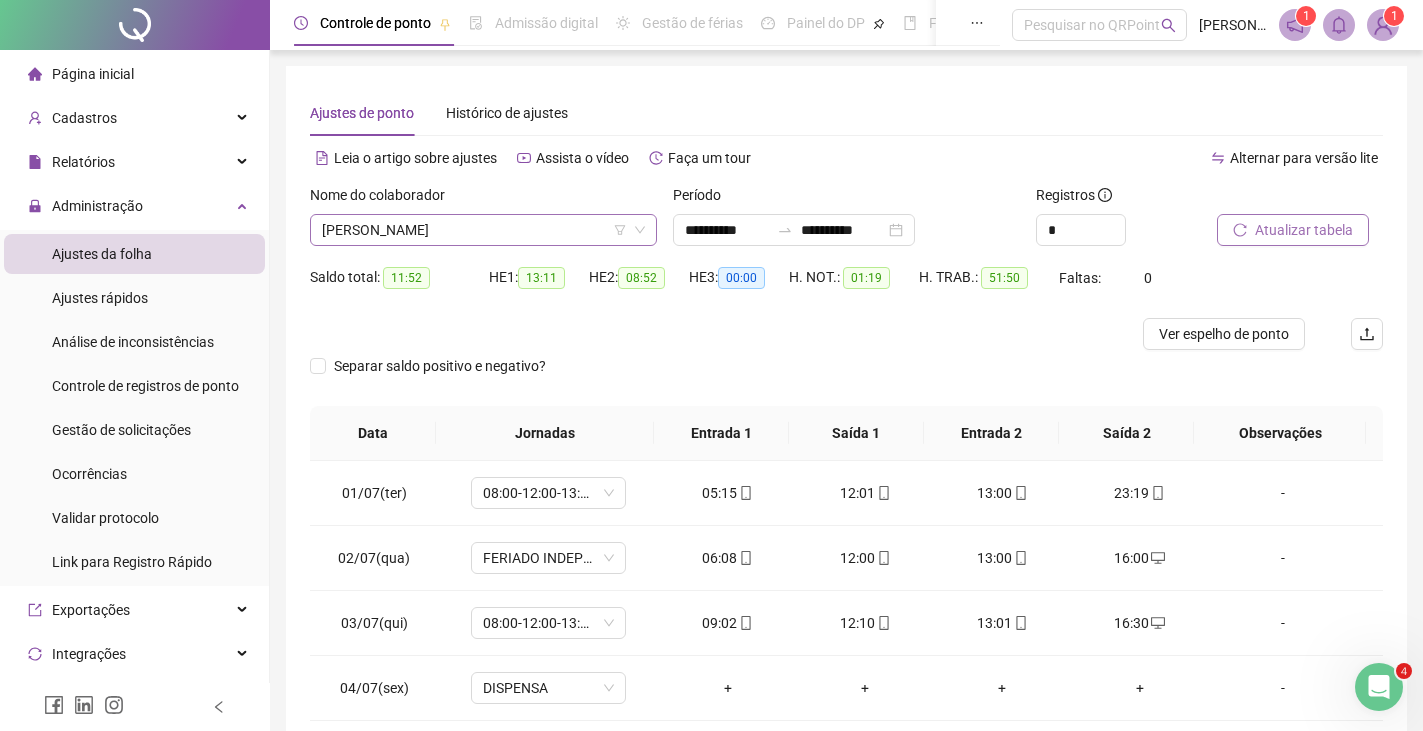 click on "[PERSON_NAME]" at bounding box center [483, 230] 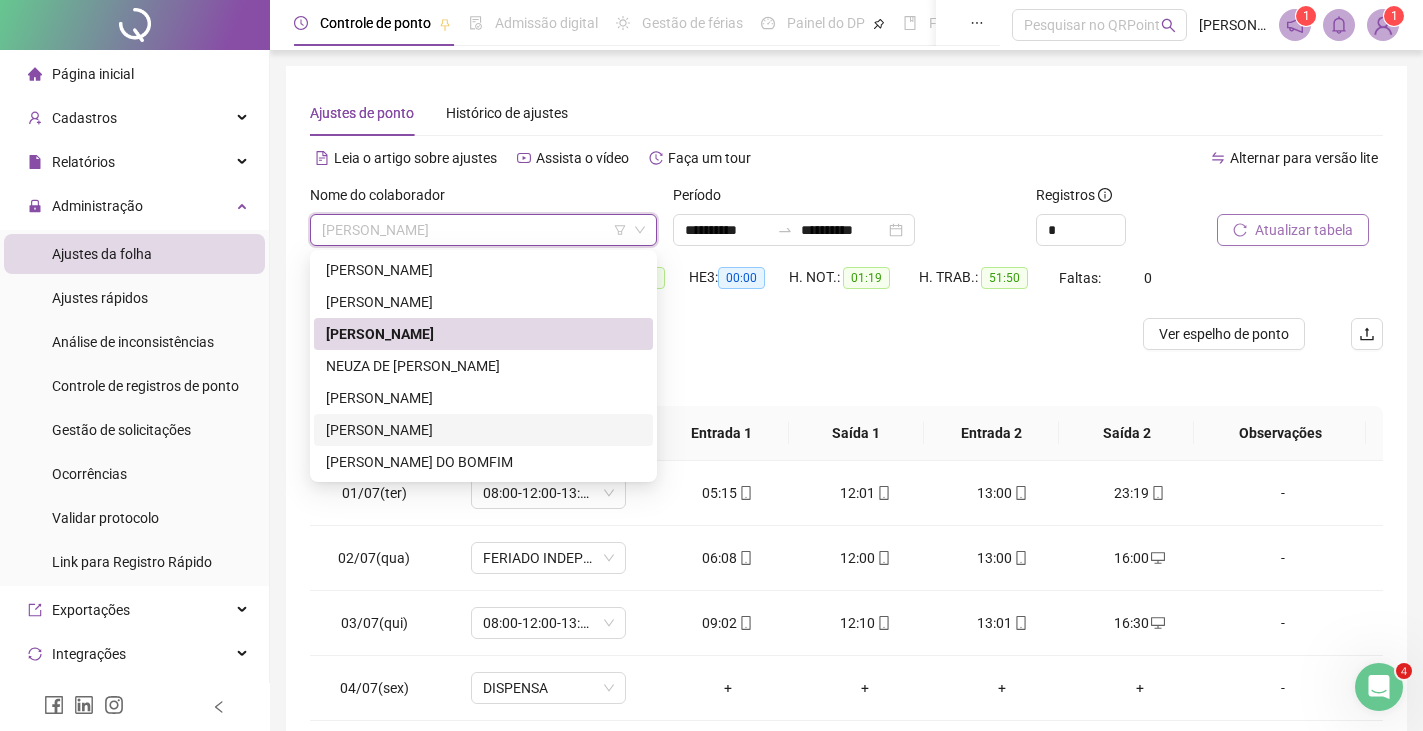 click on "[PERSON_NAME]" at bounding box center (483, 430) 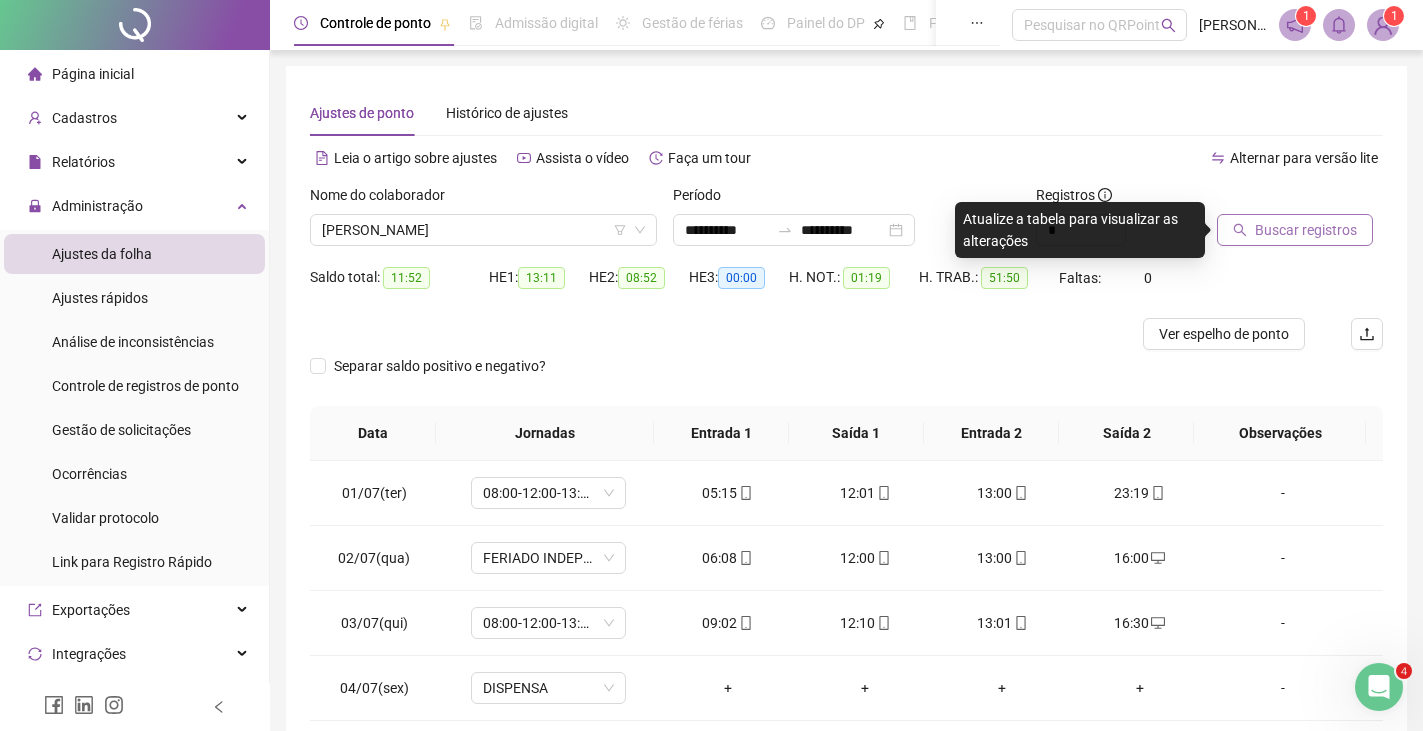 click on "Buscar registros" at bounding box center [1306, 230] 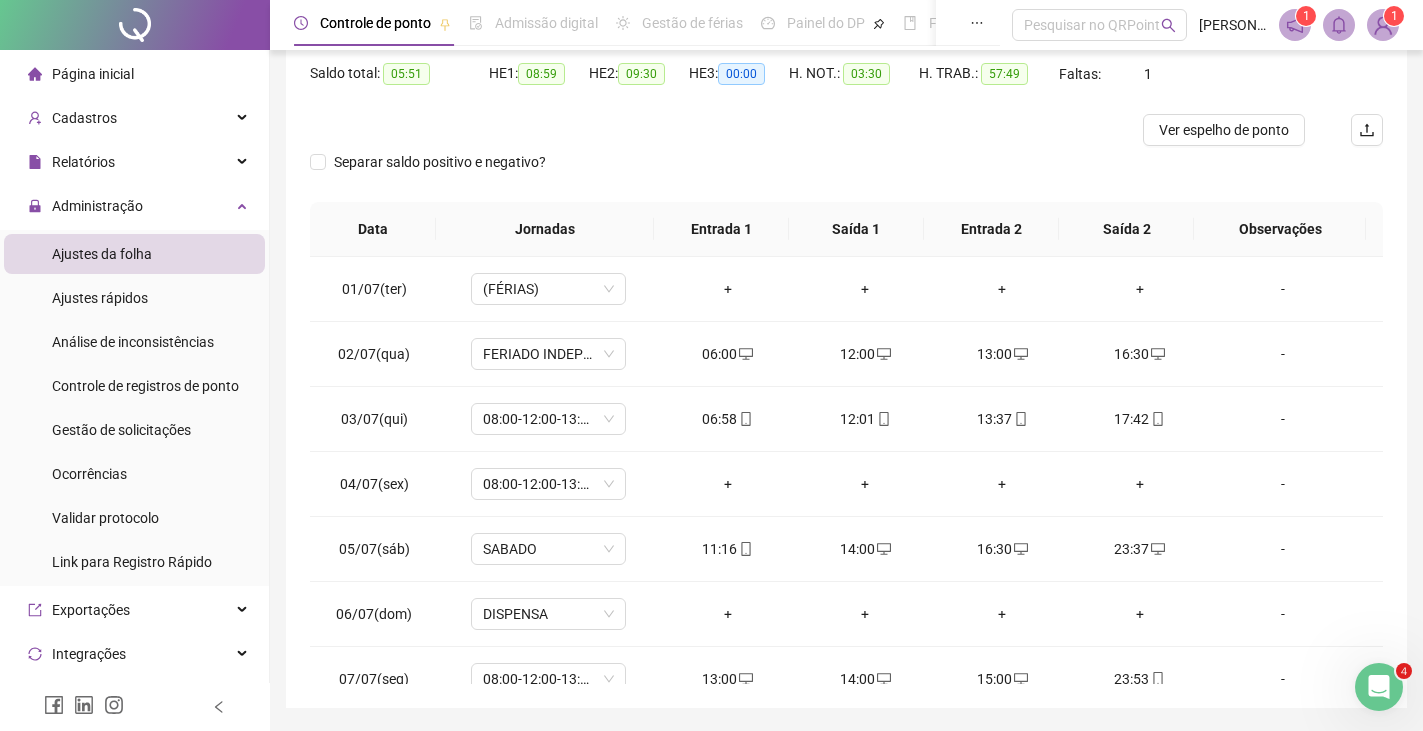 scroll, scrollTop: 267, scrollLeft: 0, axis: vertical 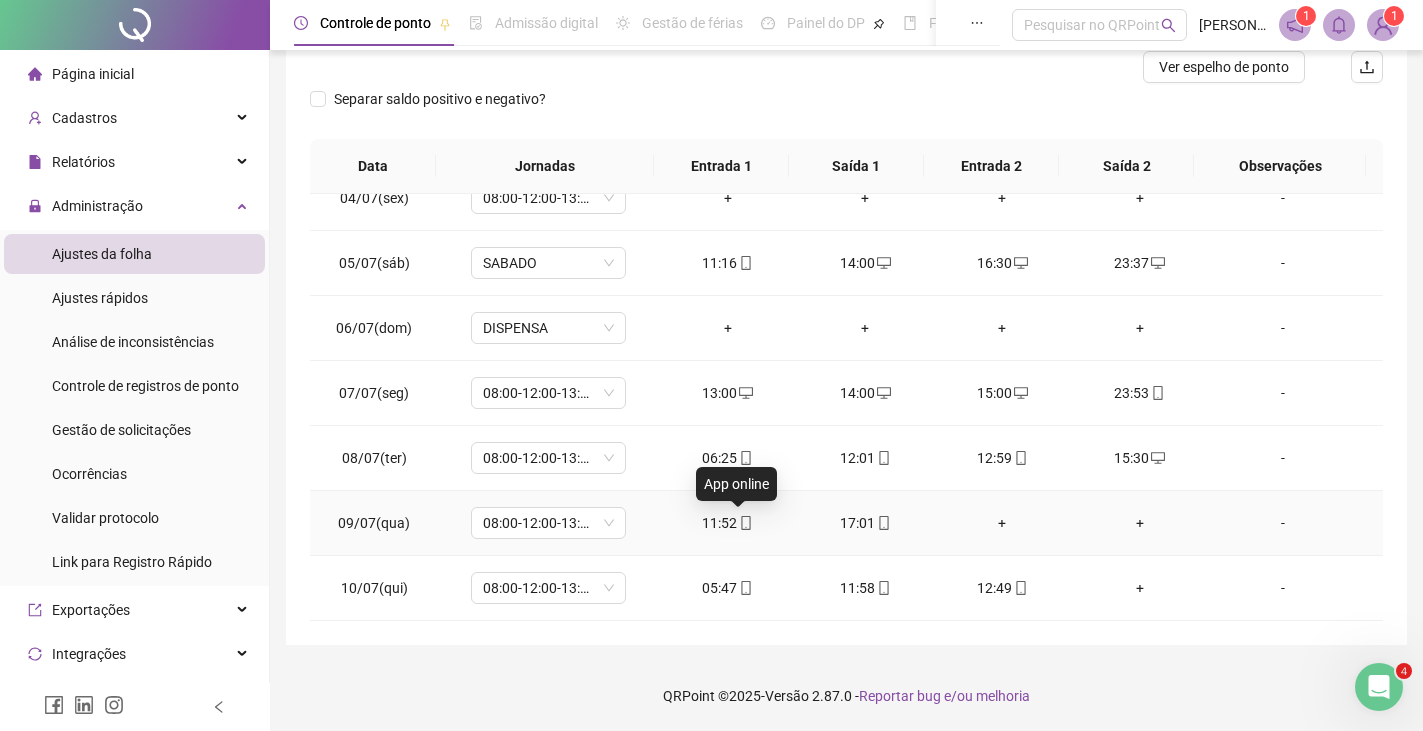 click 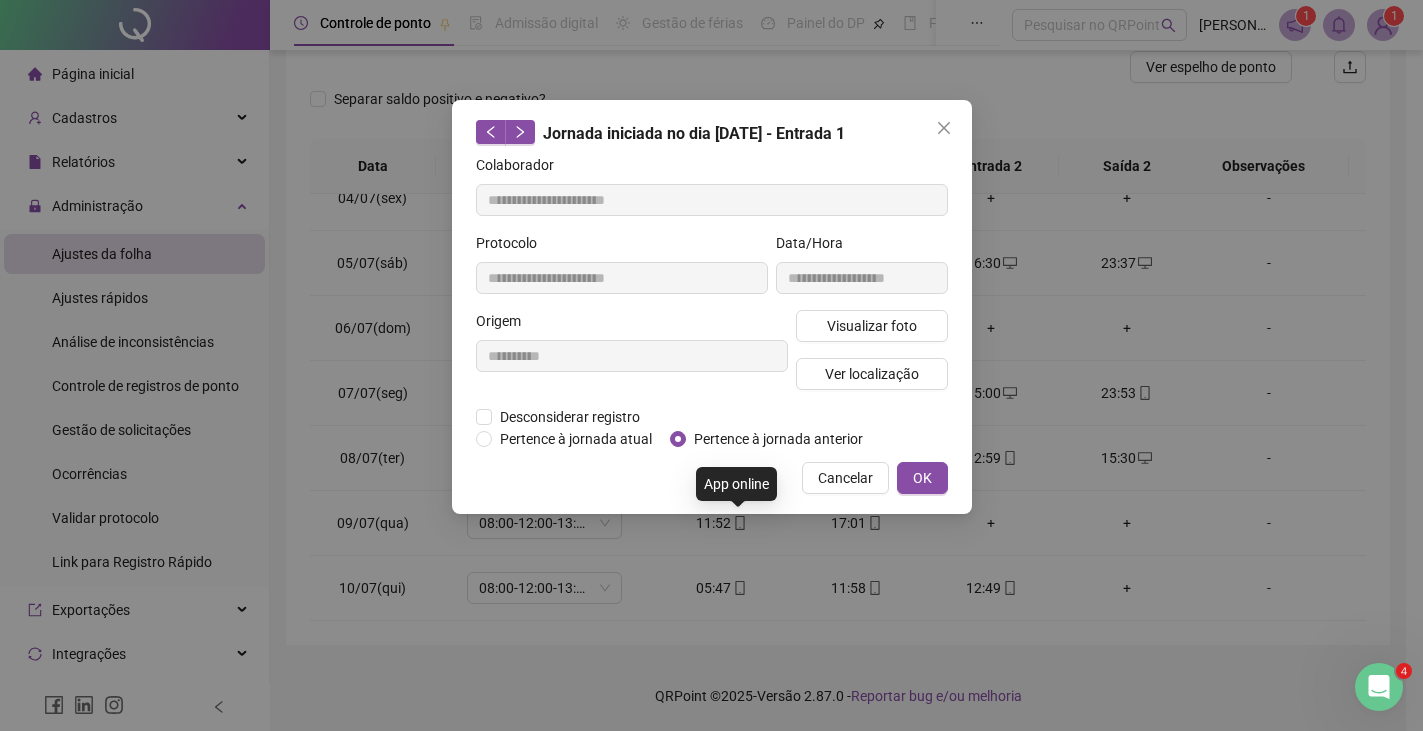 type on "**********" 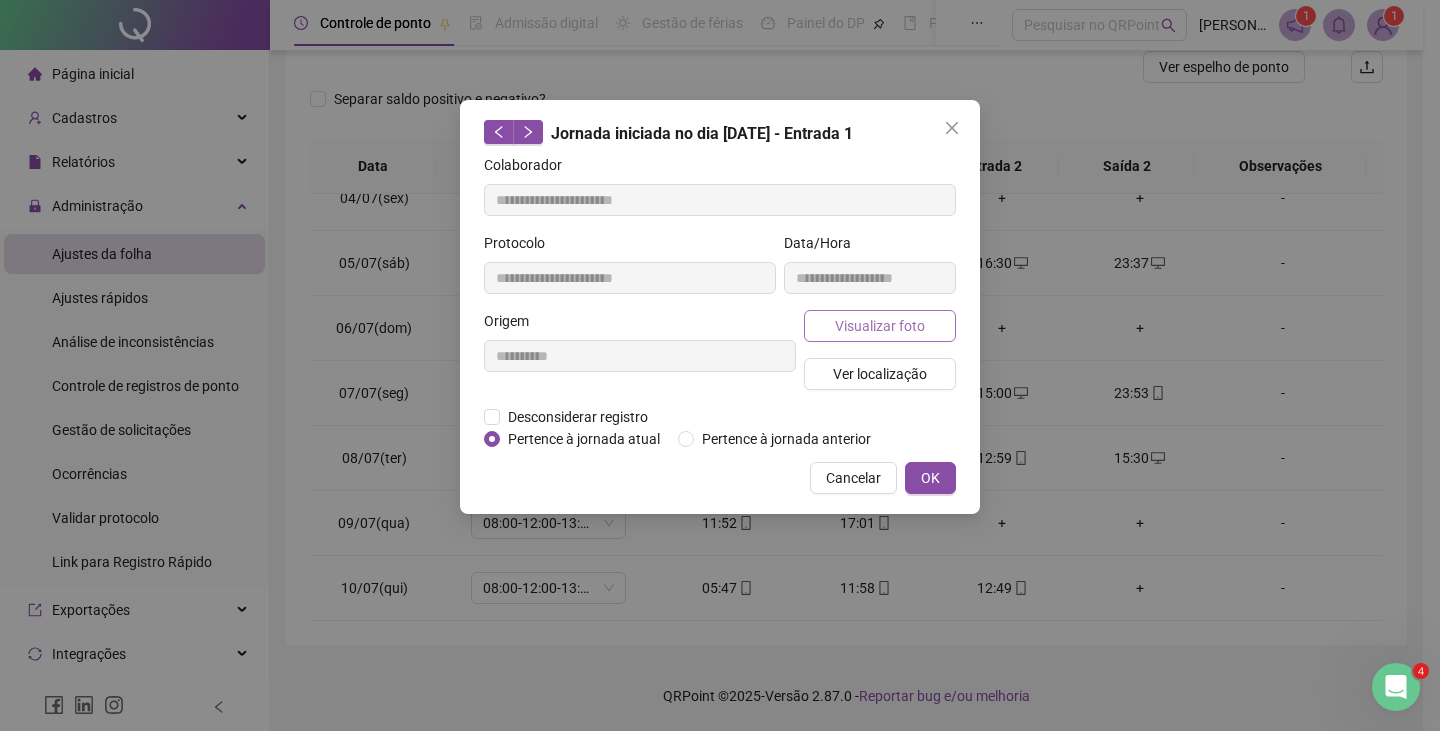 click on "Visualizar foto" at bounding box center (880, 326) 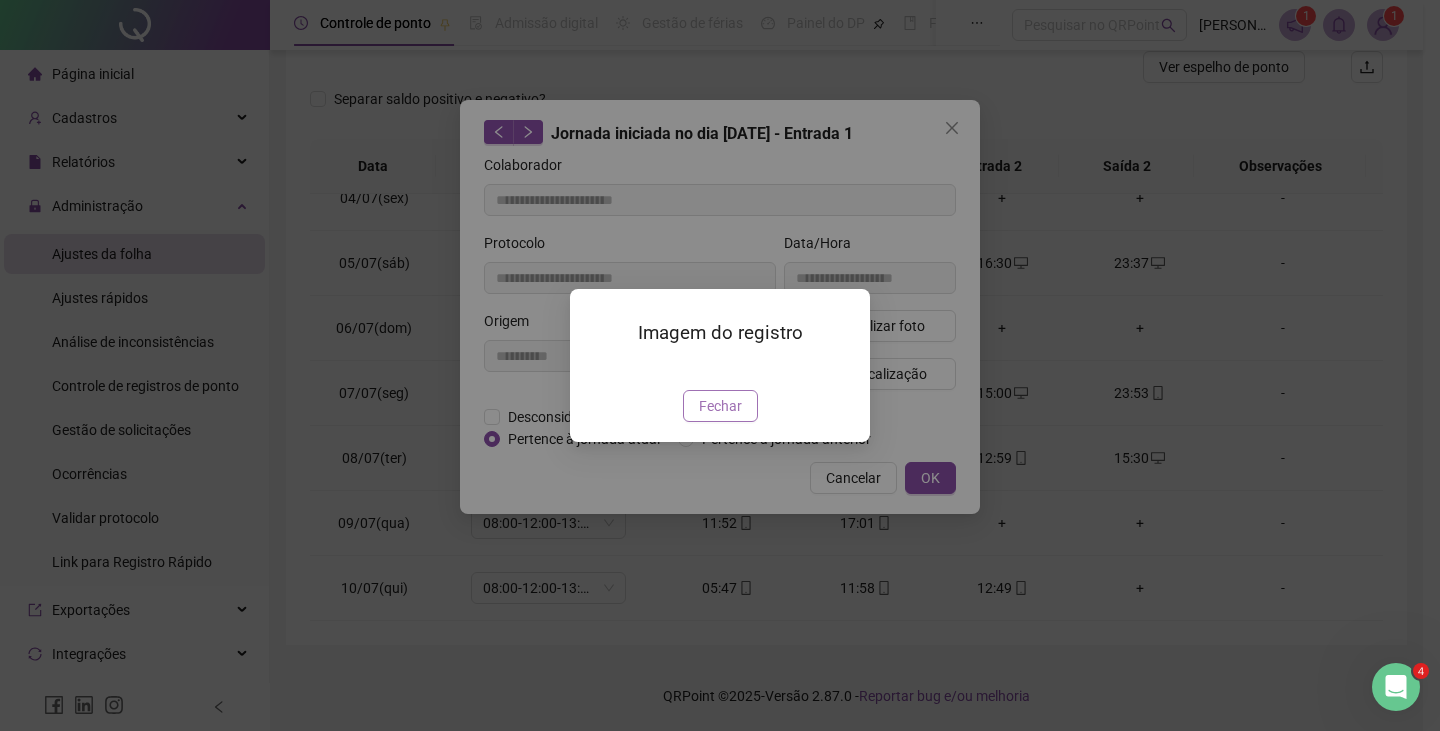 click on "Fechar" at bounding box center (720, 406) 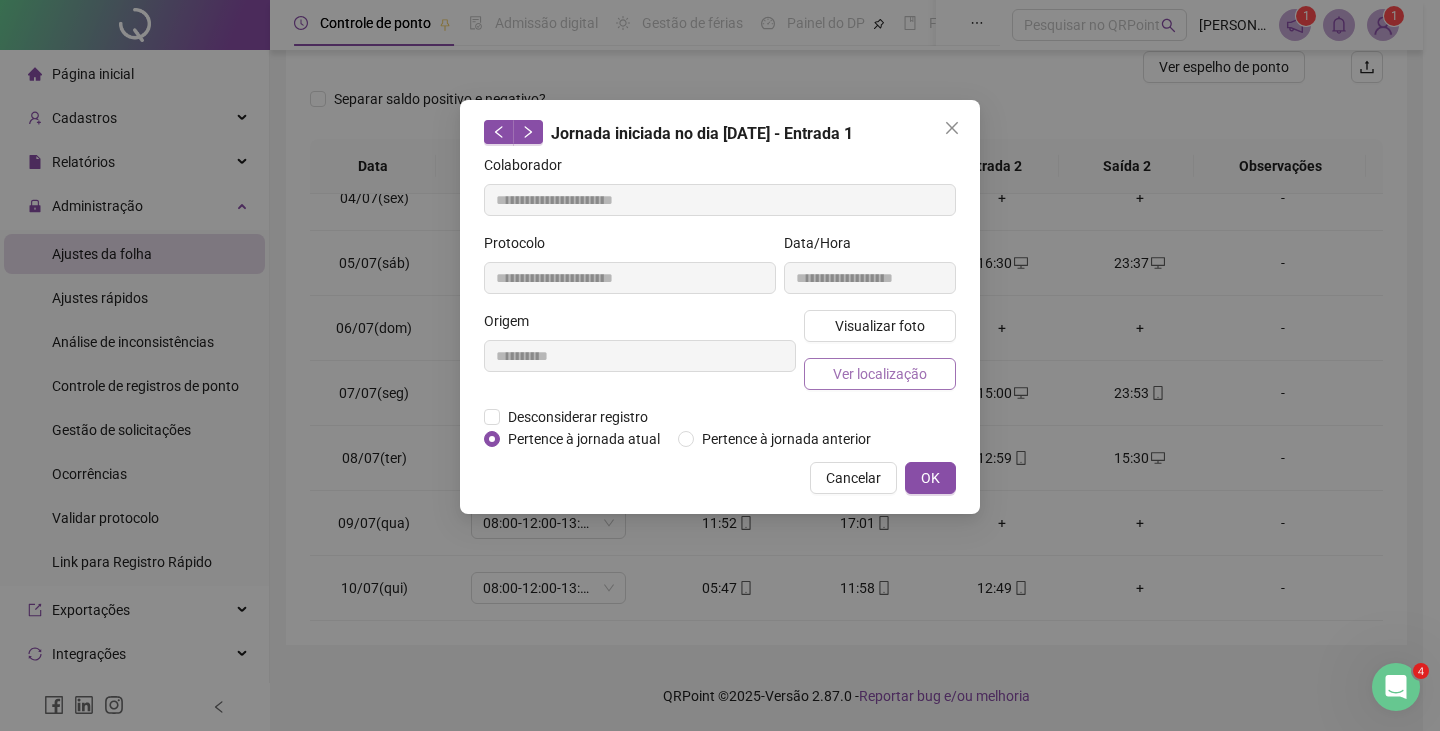 click on "Ver localização" at bounding box center [880, 374] 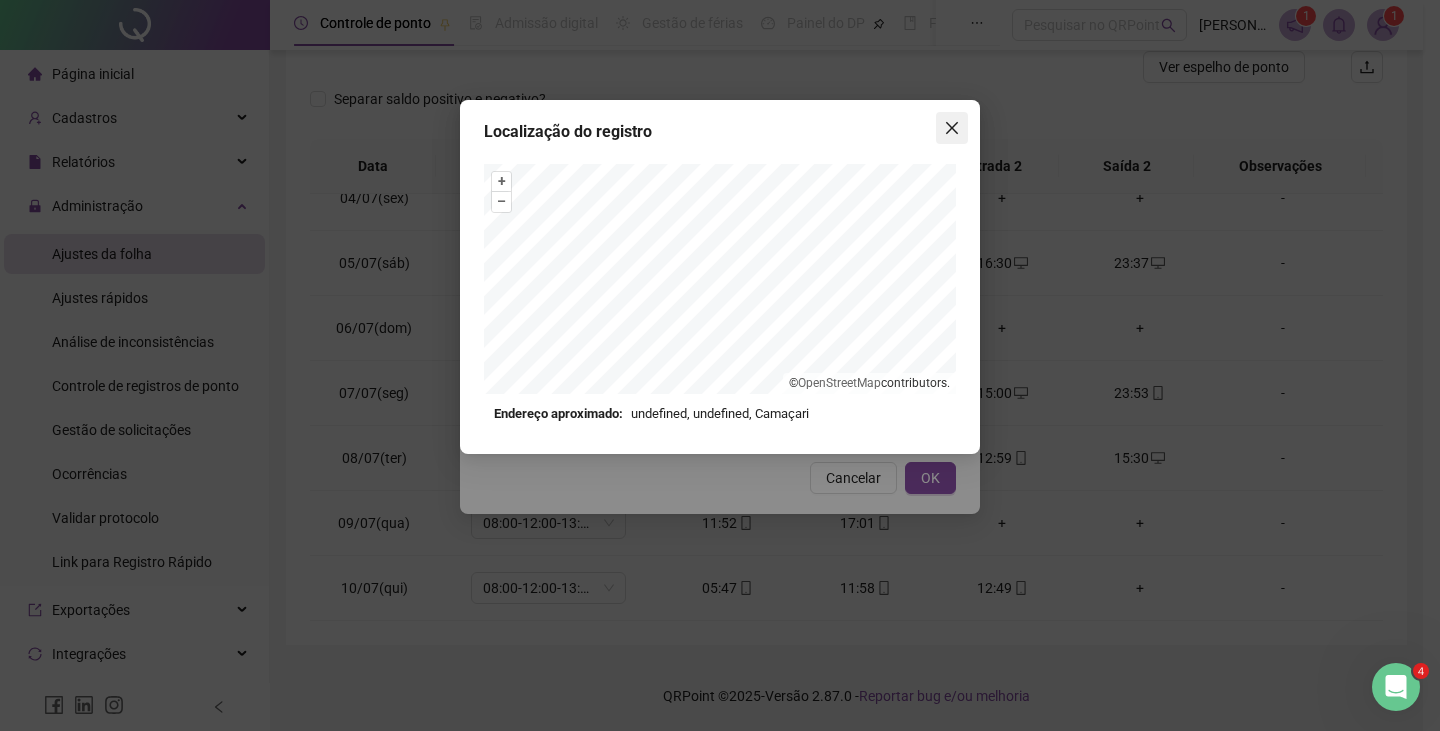click 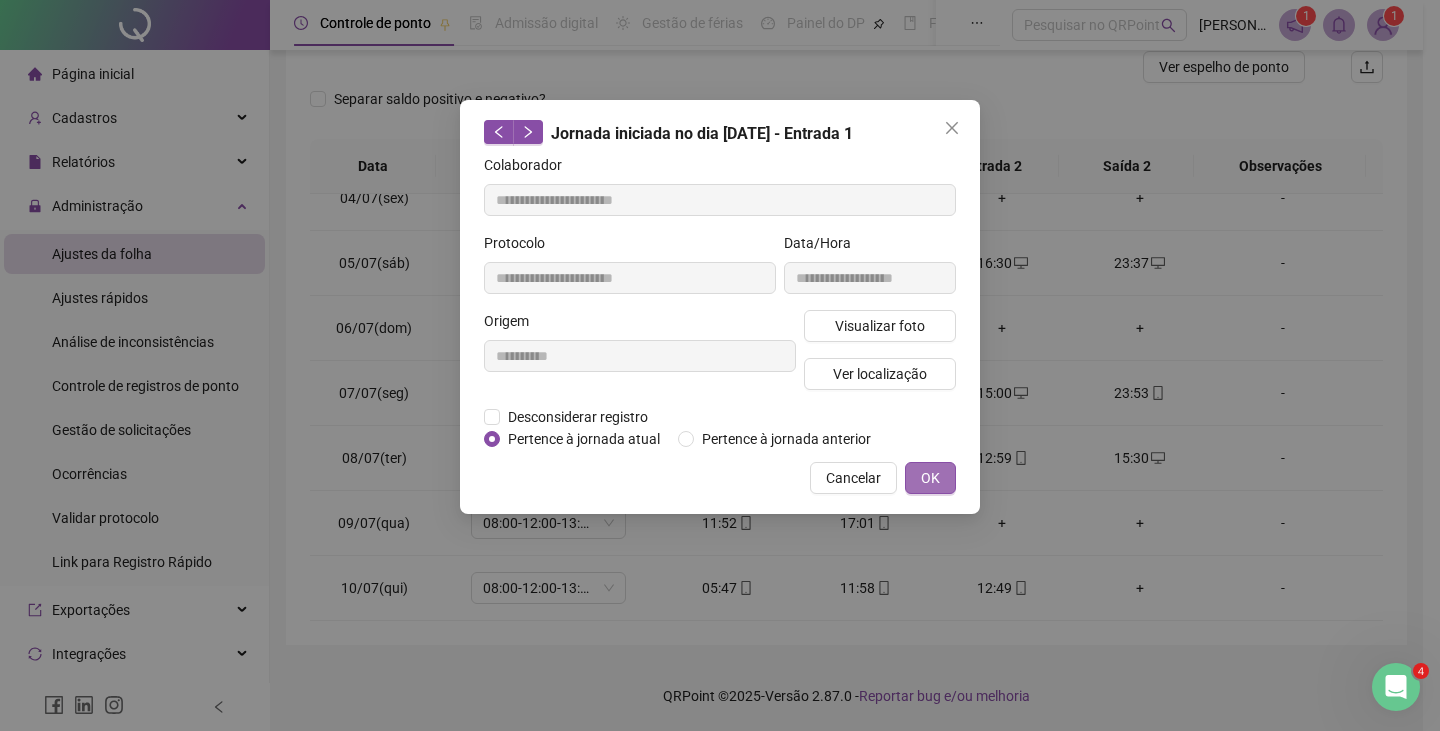 click on "OK" at bounding box center [930, 478] 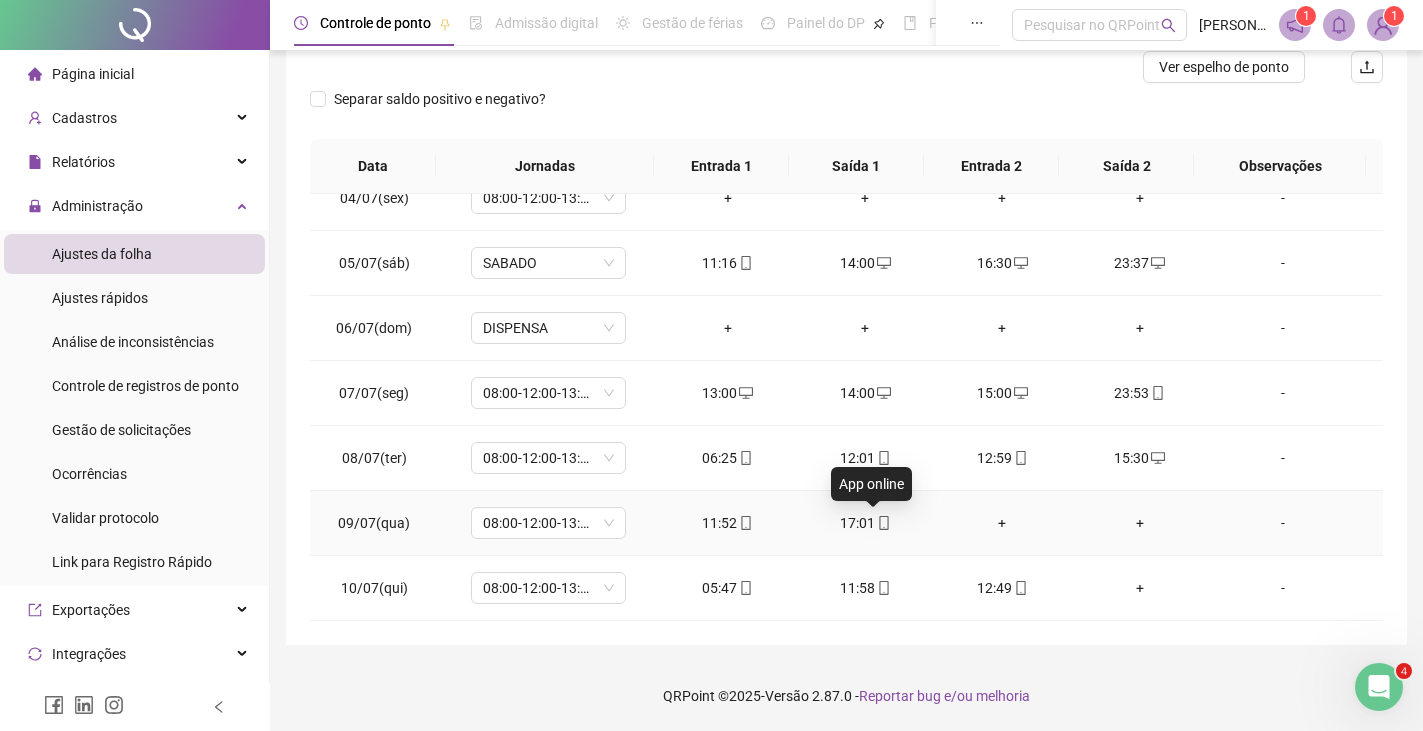click 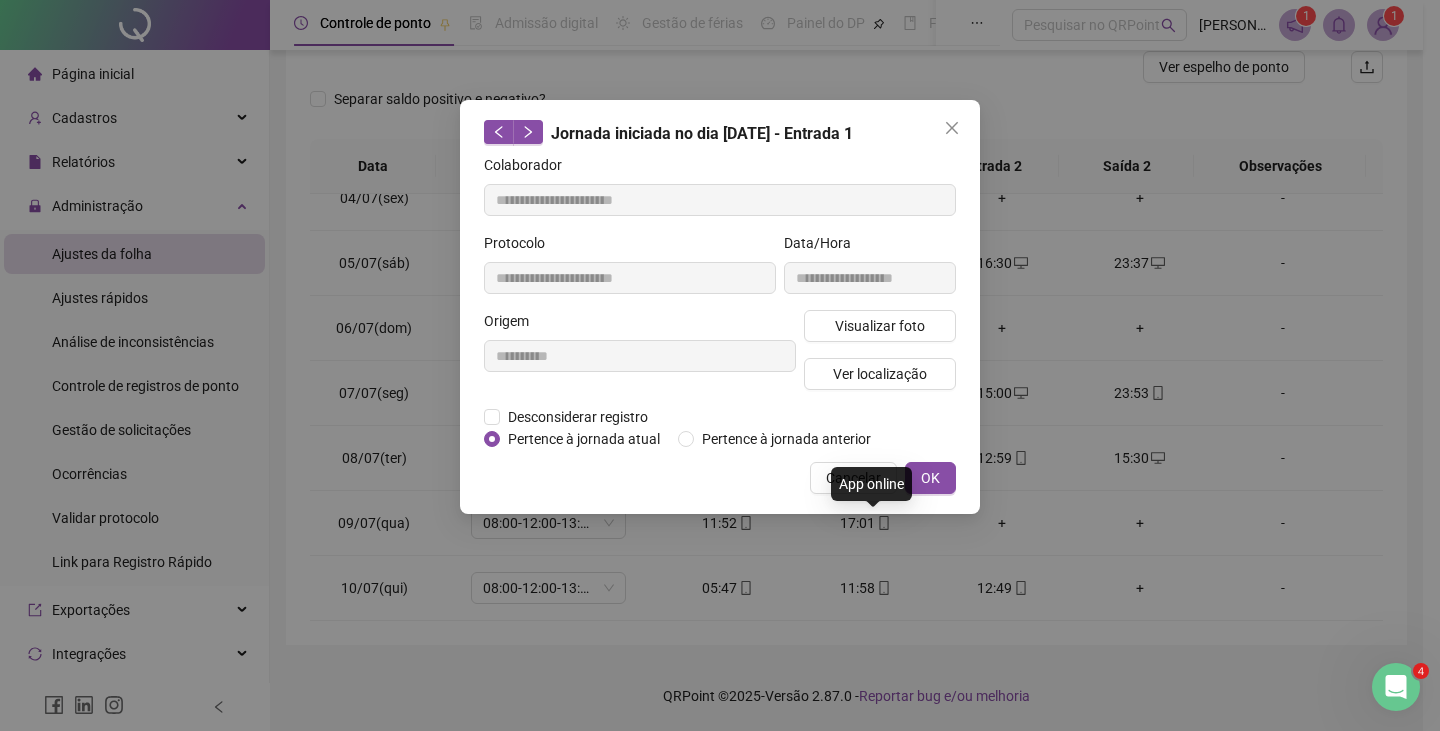 type on "**********" 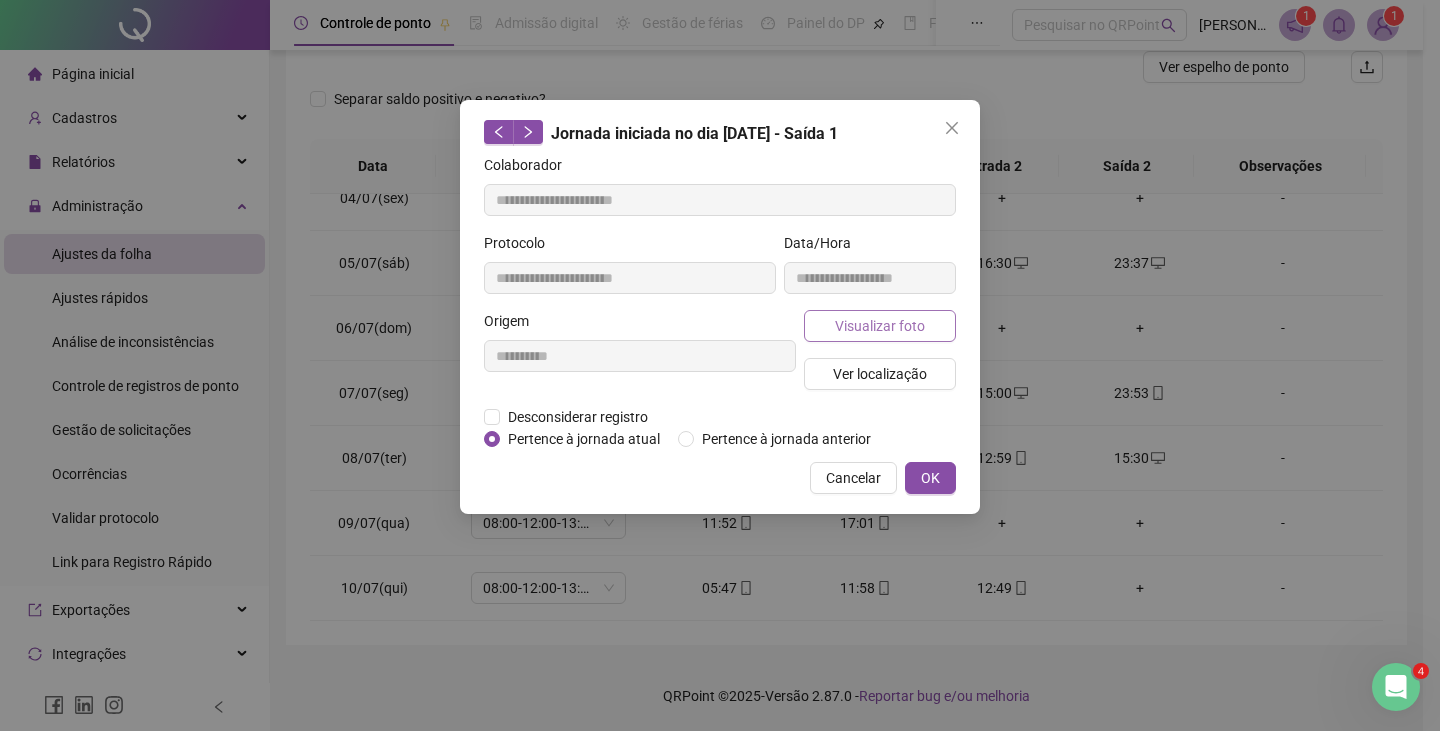 click on "Visualizar foto" at bounding box center [880, 326] 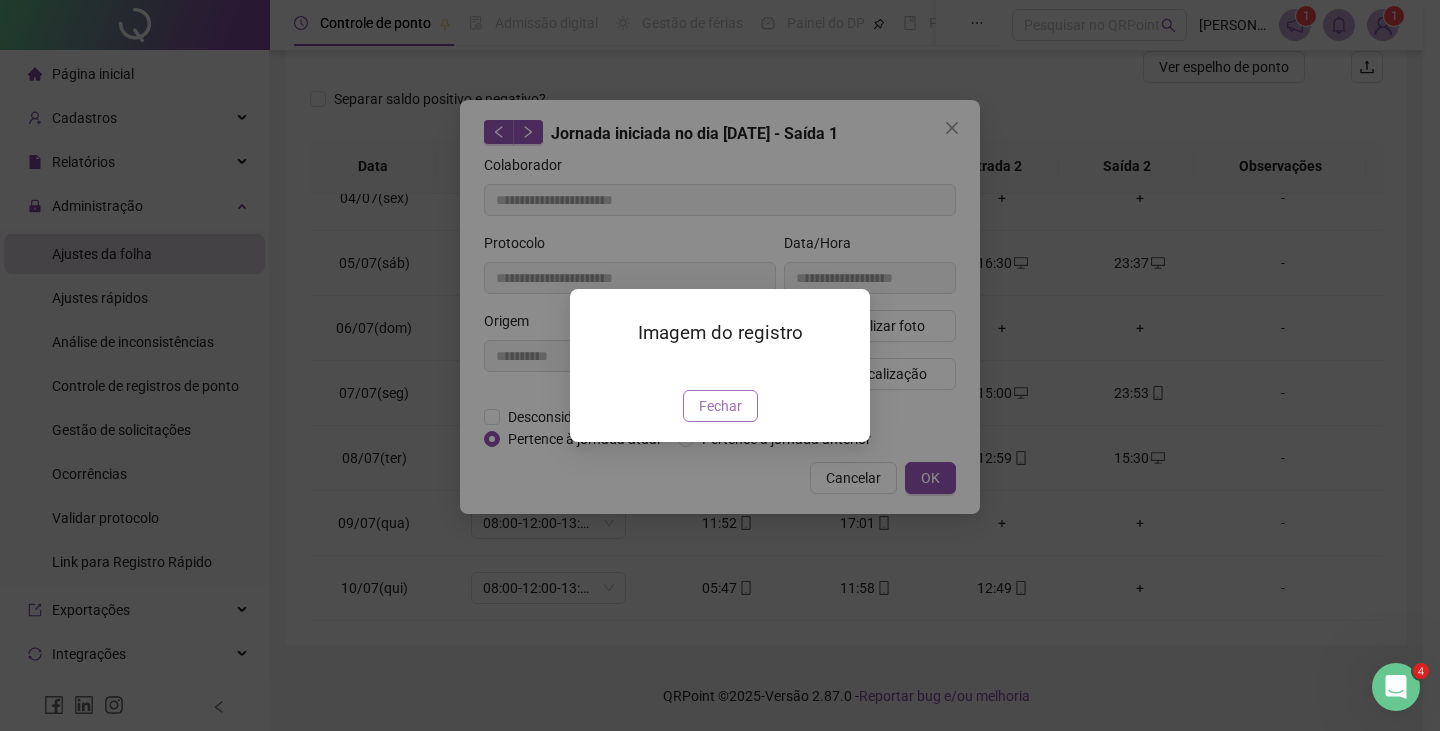 click on "Fechar" at bounding box center (720, 406) 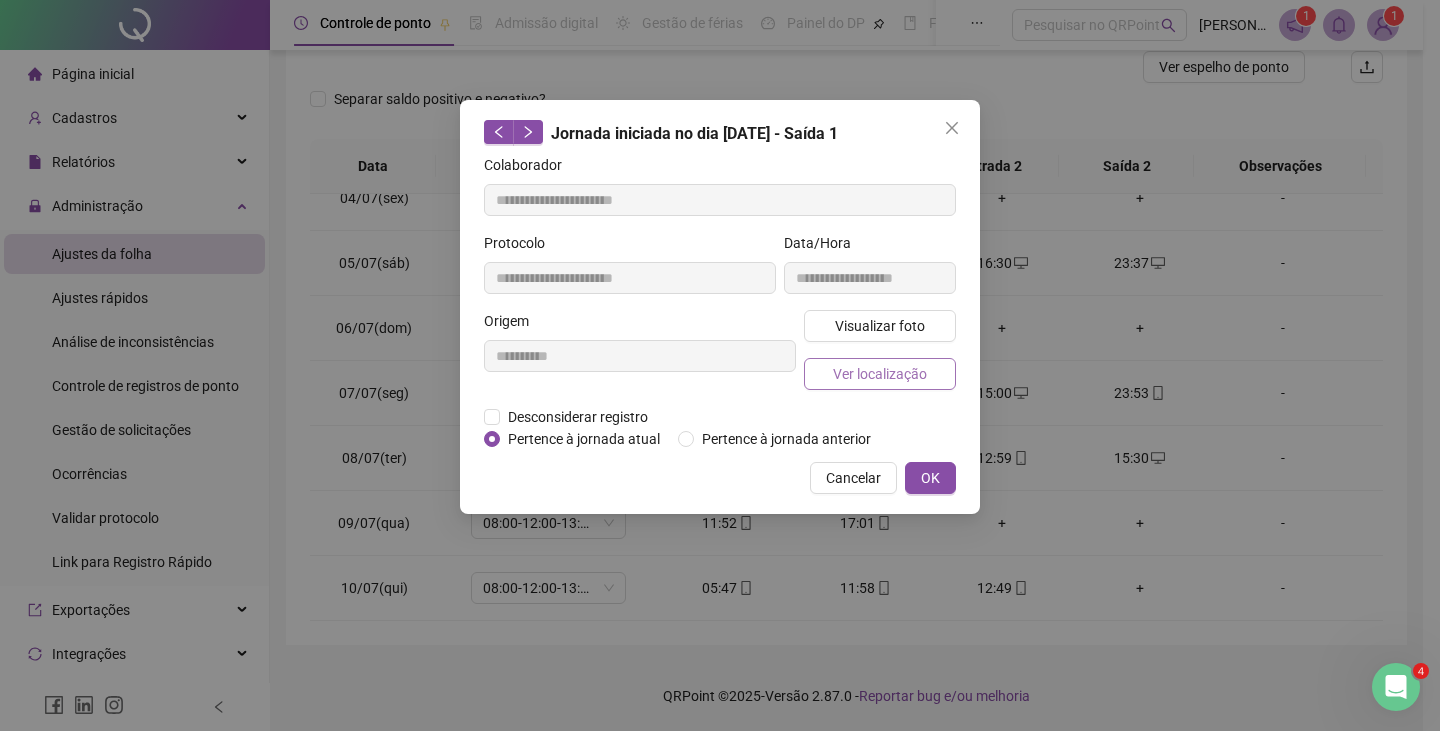 click on "Ver localização" at bounding box center [880, 374] 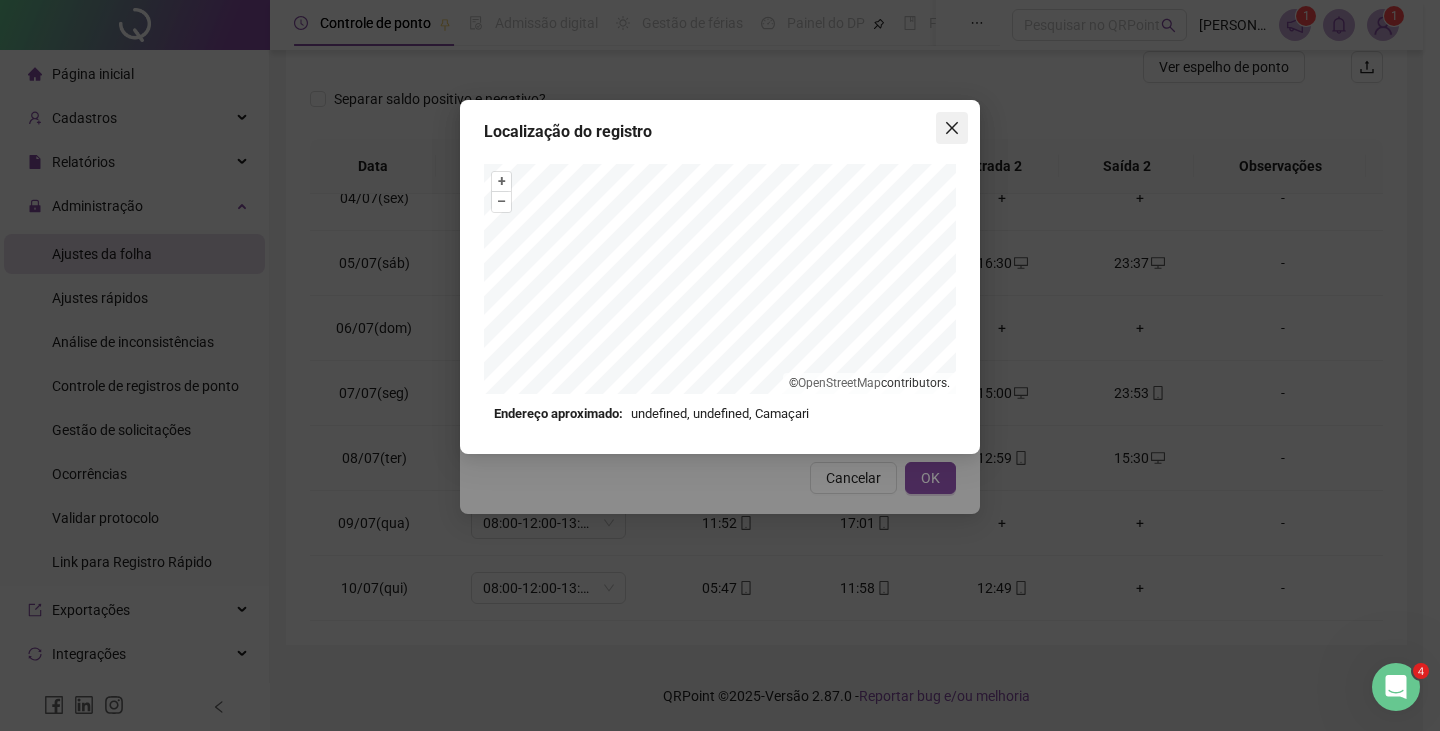 click 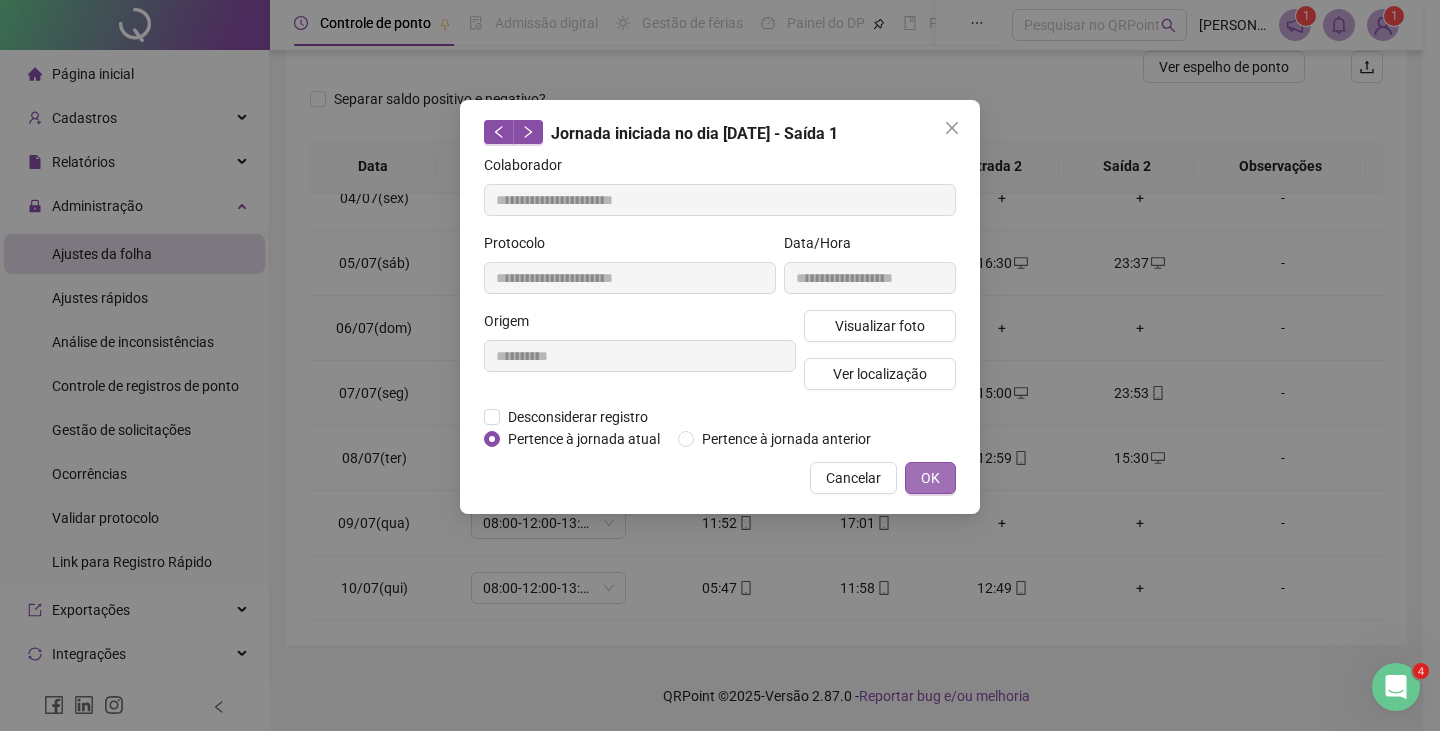 click on "OK" at bounding box center (930, 478) 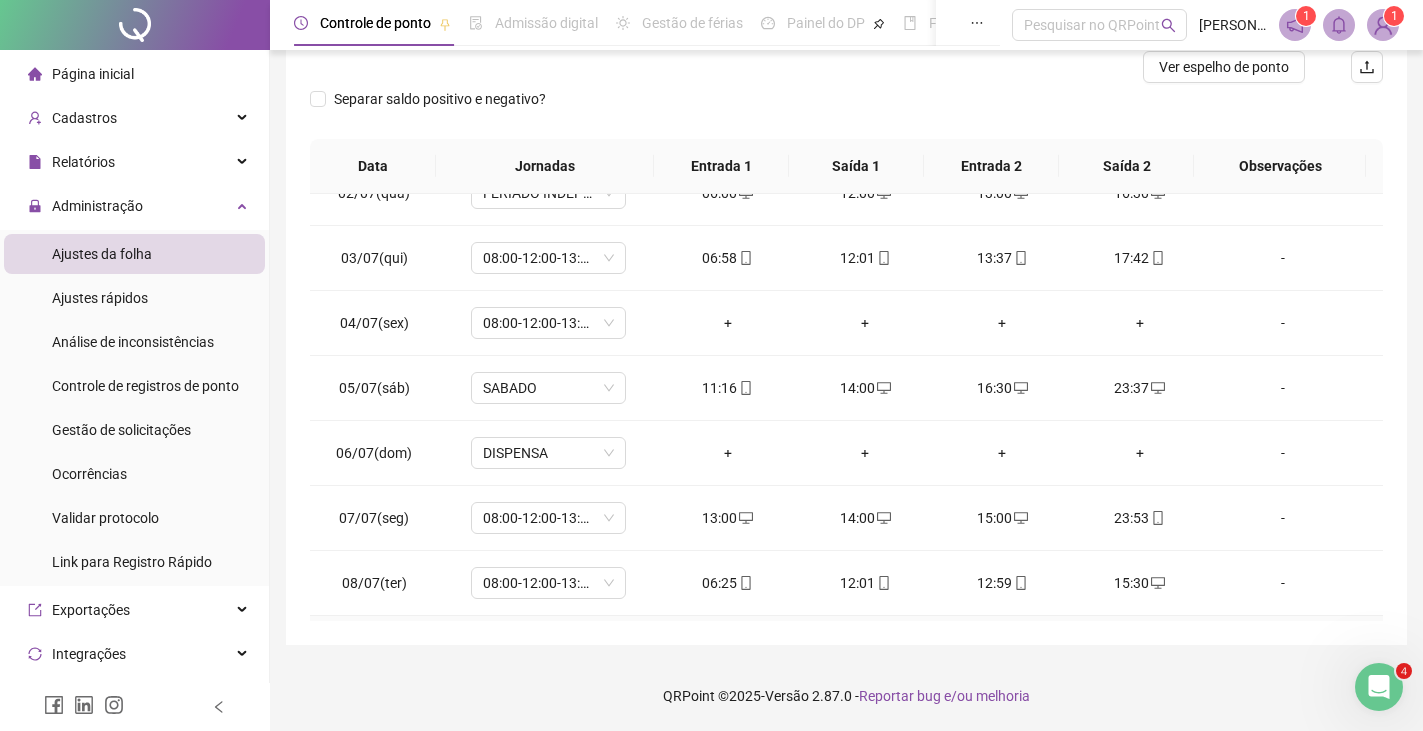 scroll, scrollTop: 0, scrollLeft: 0, axis: both 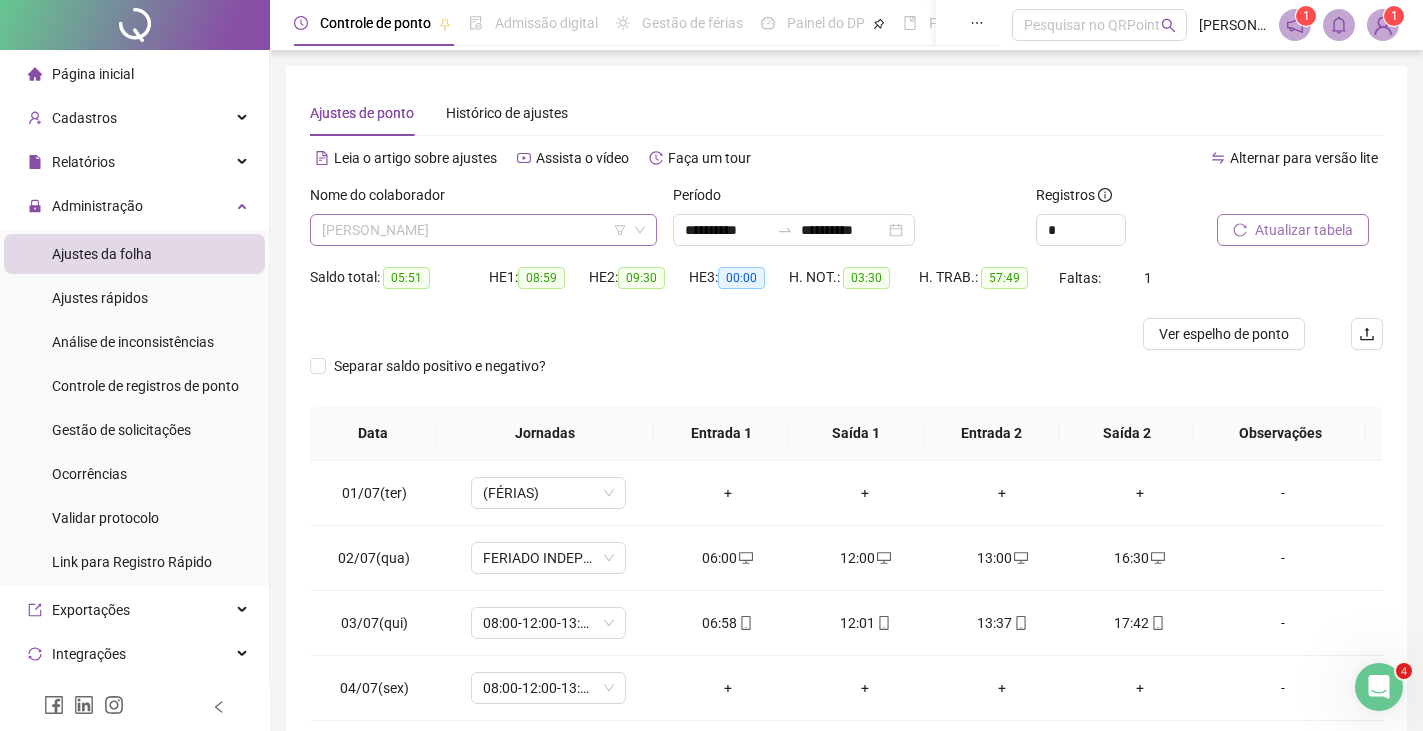 click on "[PERSON_NAME]" at bounding box center [483, 230] 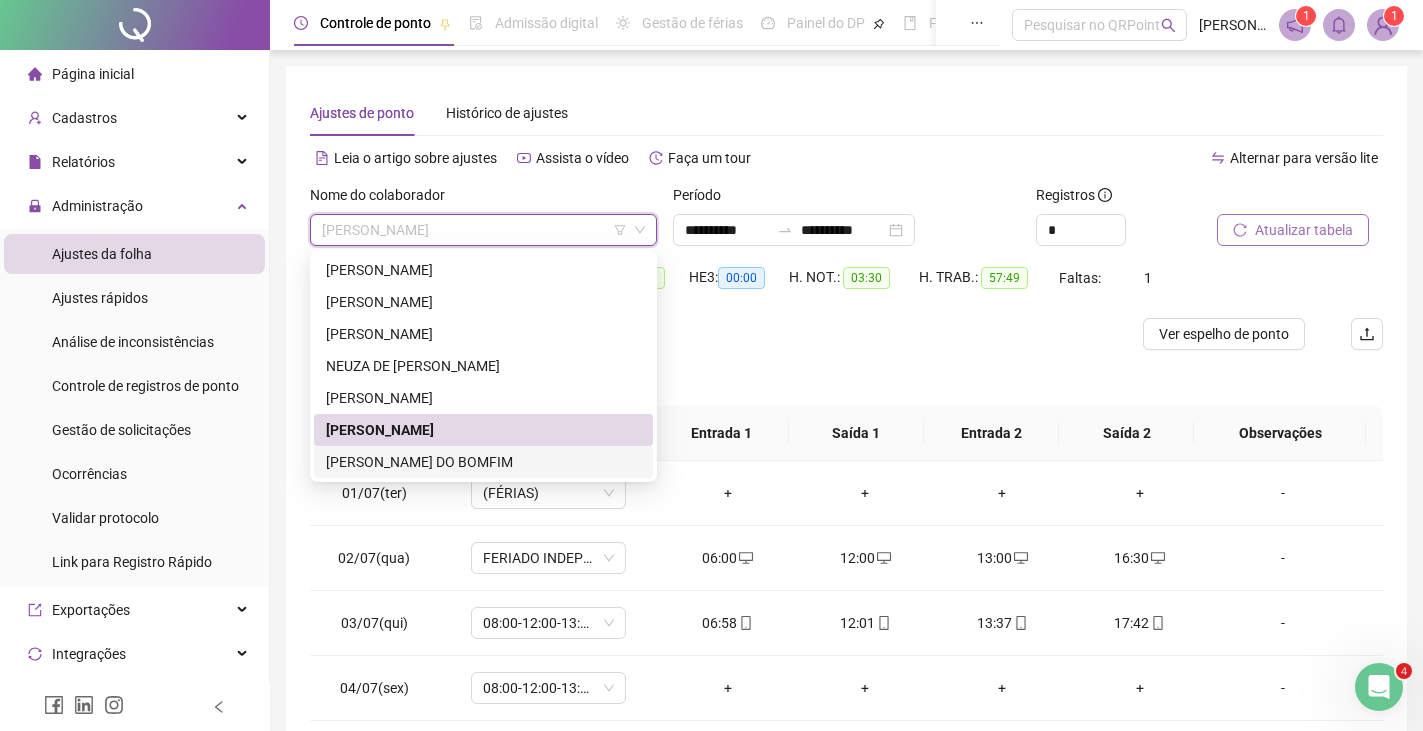 click on "[PERSON_NAME] DO BOMFIM" at bounding box center (483, 462) 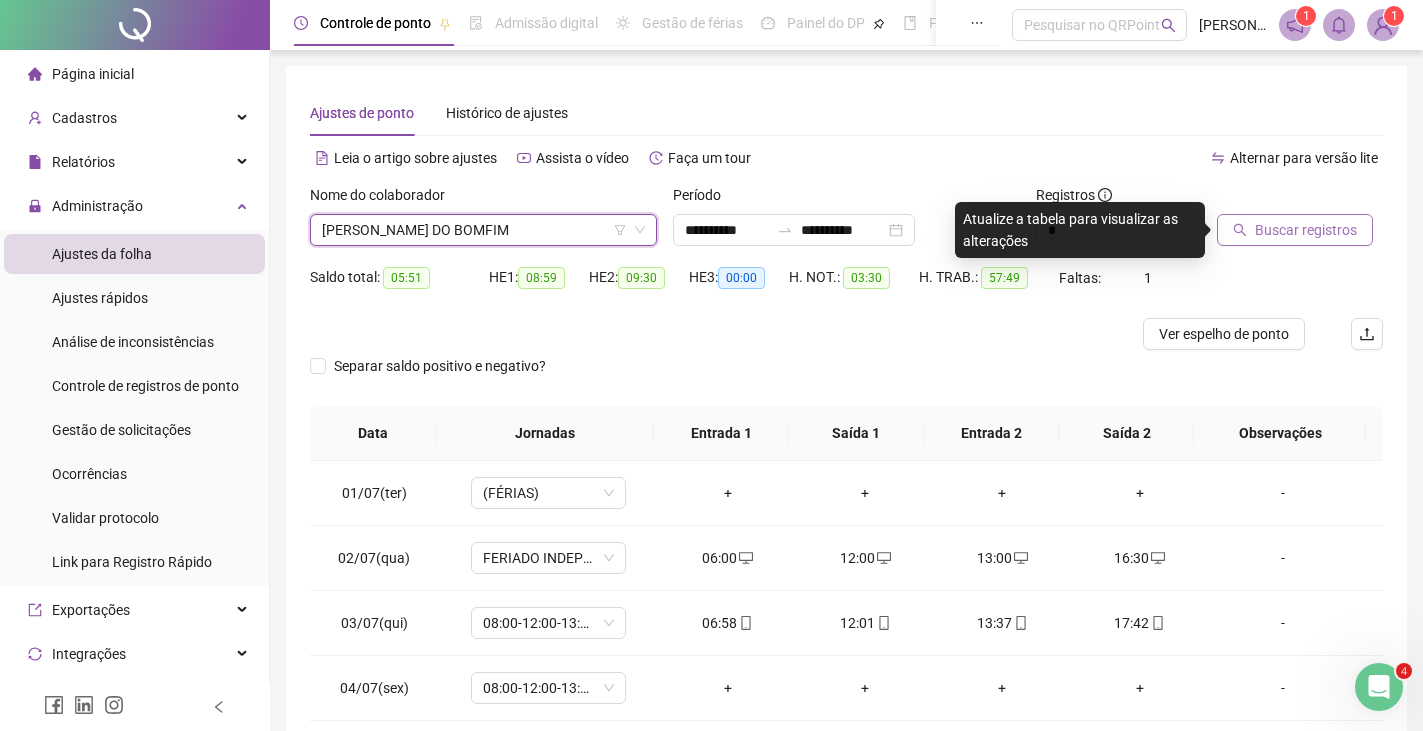 click on "Buscar registros" at bounding box center (1306, 230) 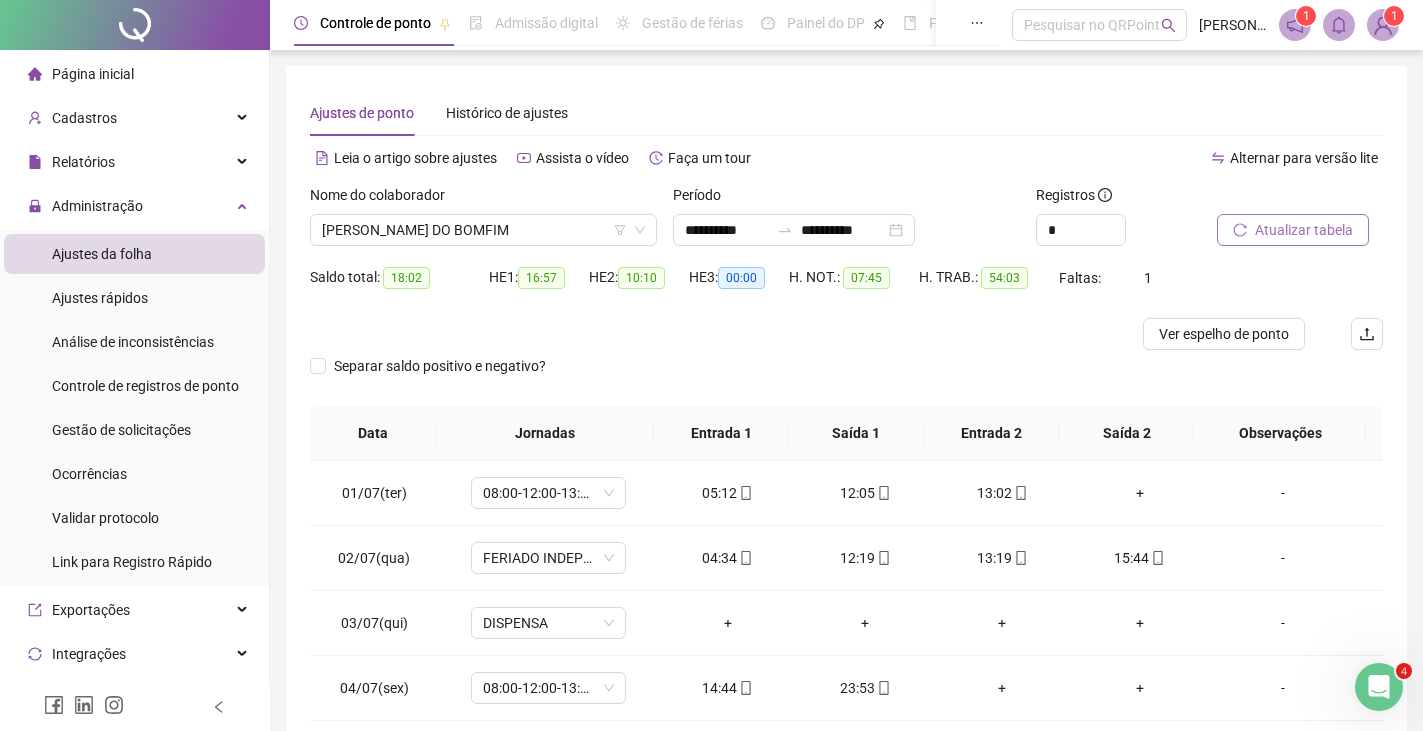 scroll, scrollTop: 267, scrollLeft: 0, axis: vertical 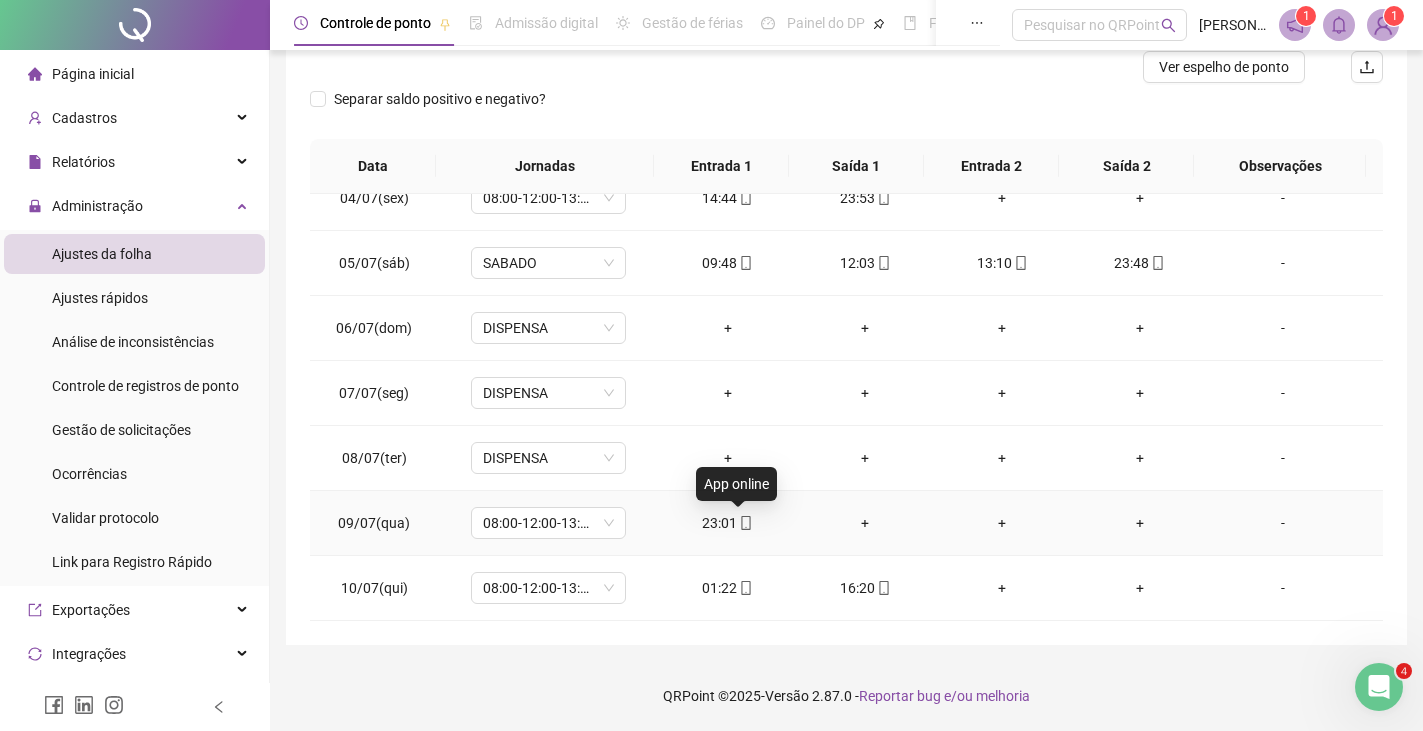 click 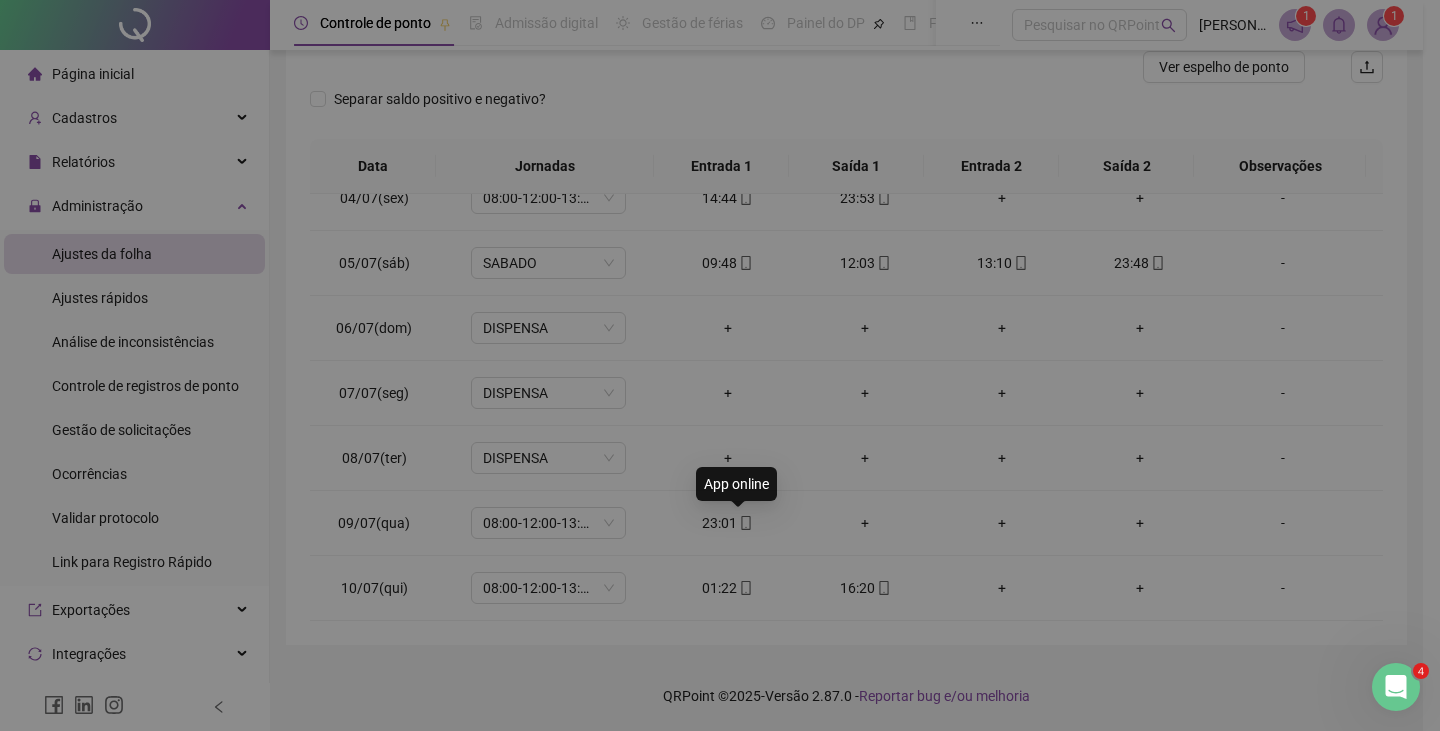 type on "**********" 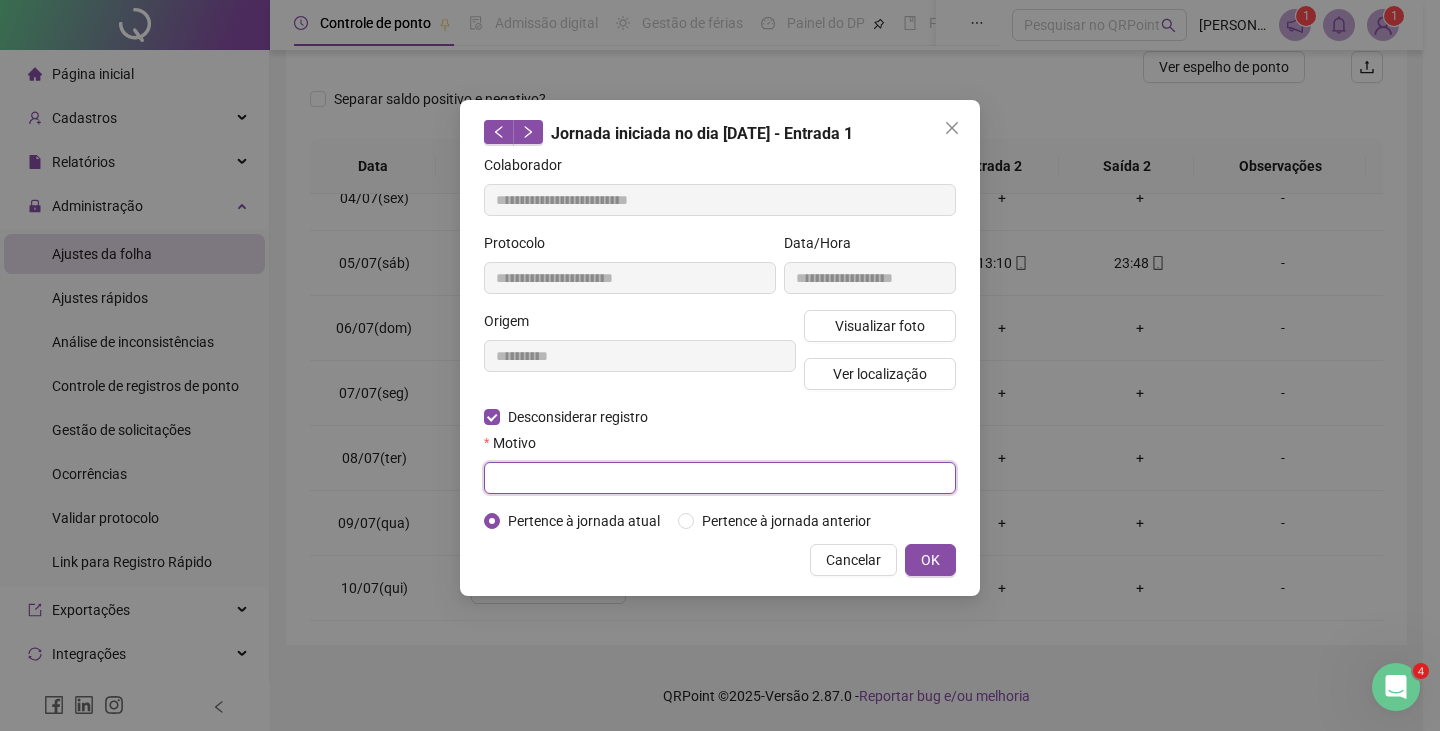 click at bounding box center (720, 478) 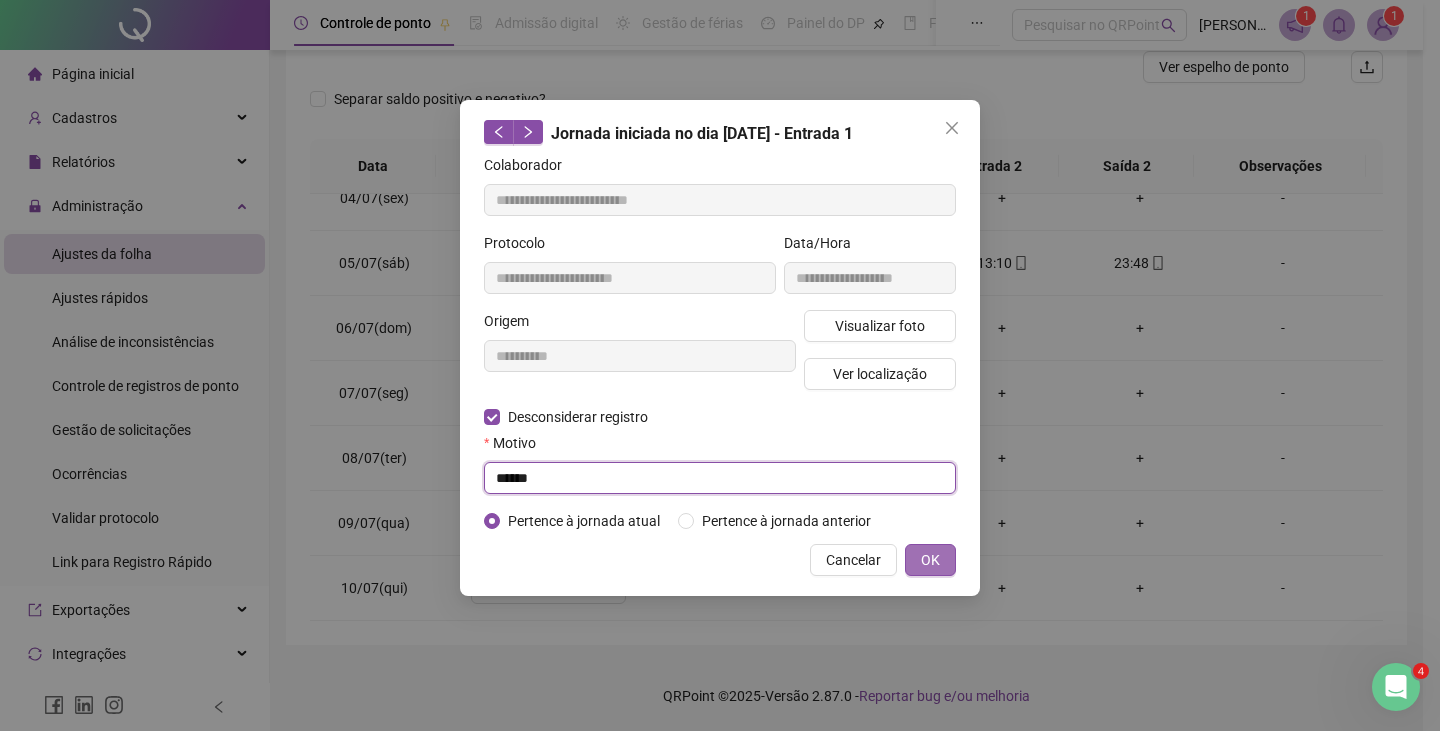 type on "******" 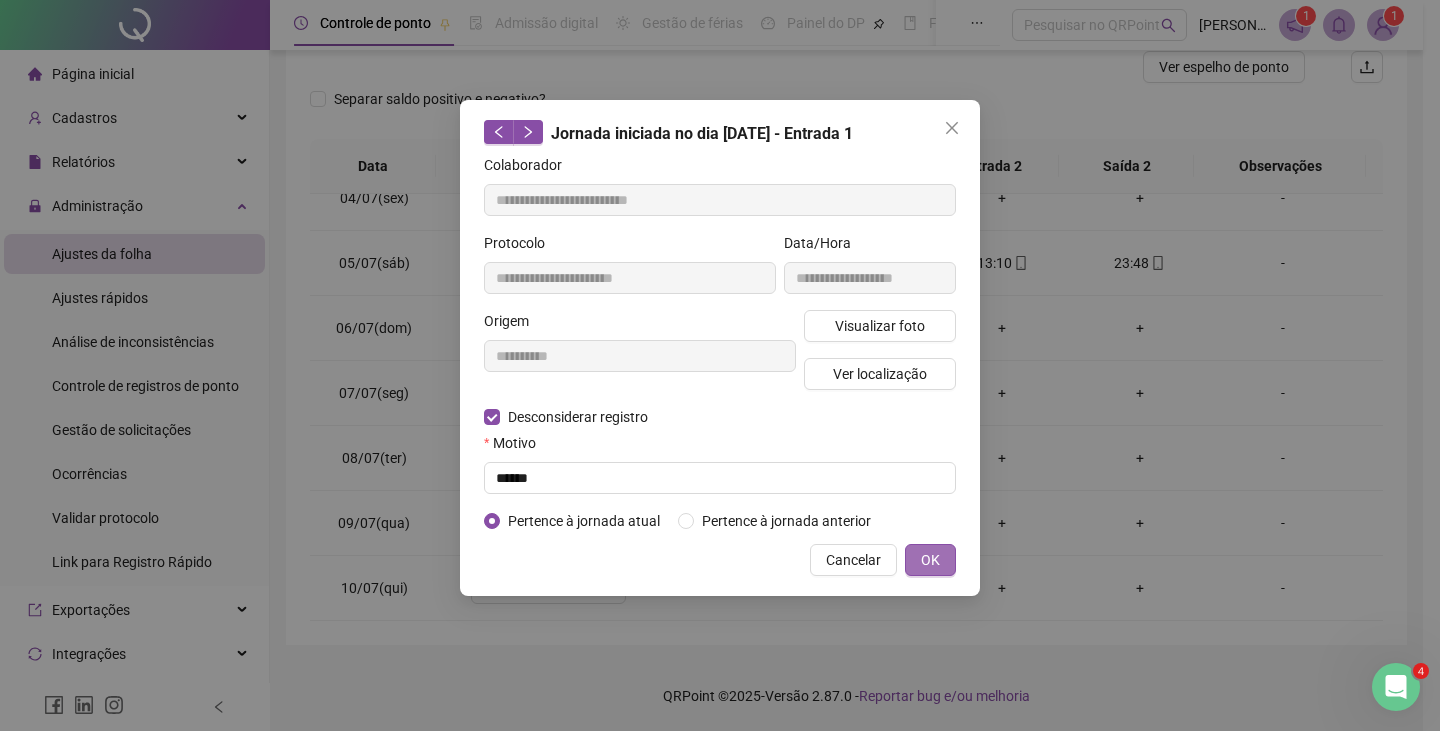 click on "OK" at bounding box center (930, 560) 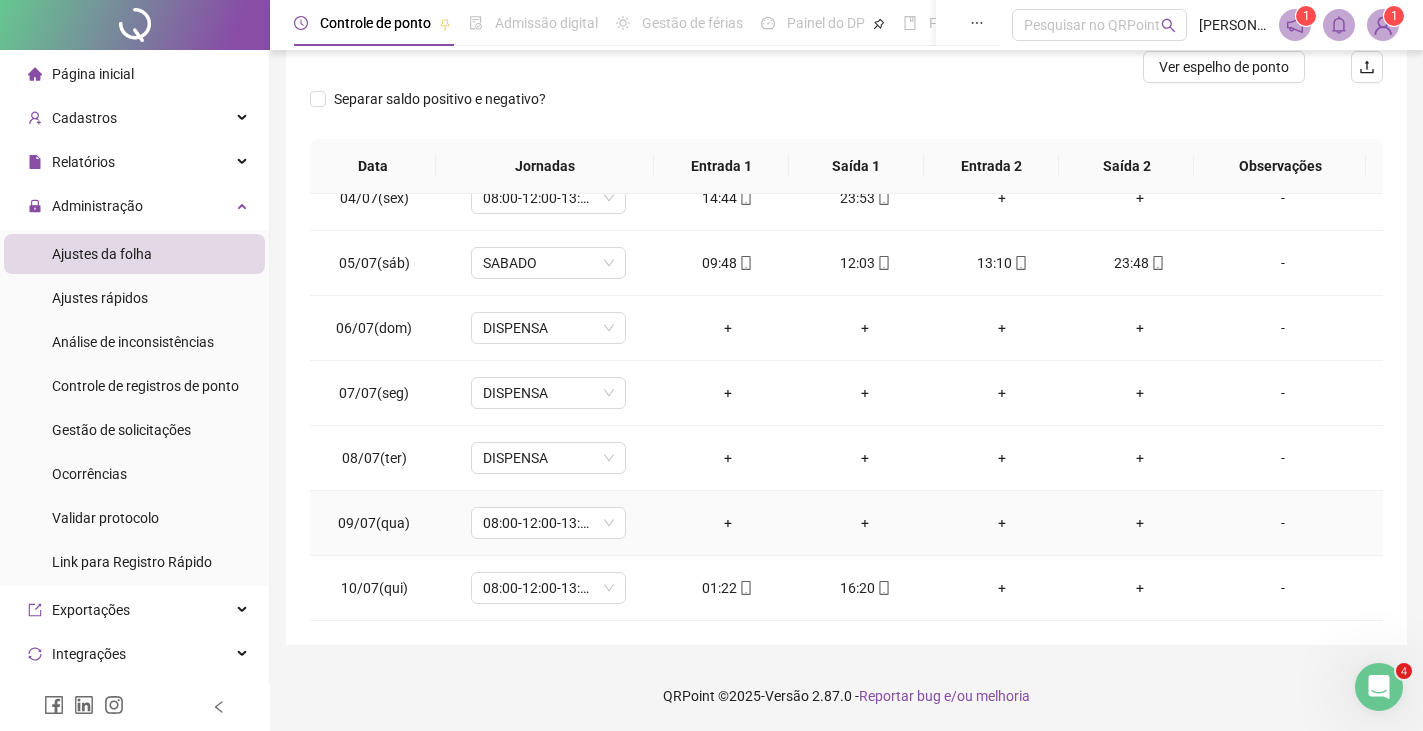 click on "+" at bounding box center (727, 523) 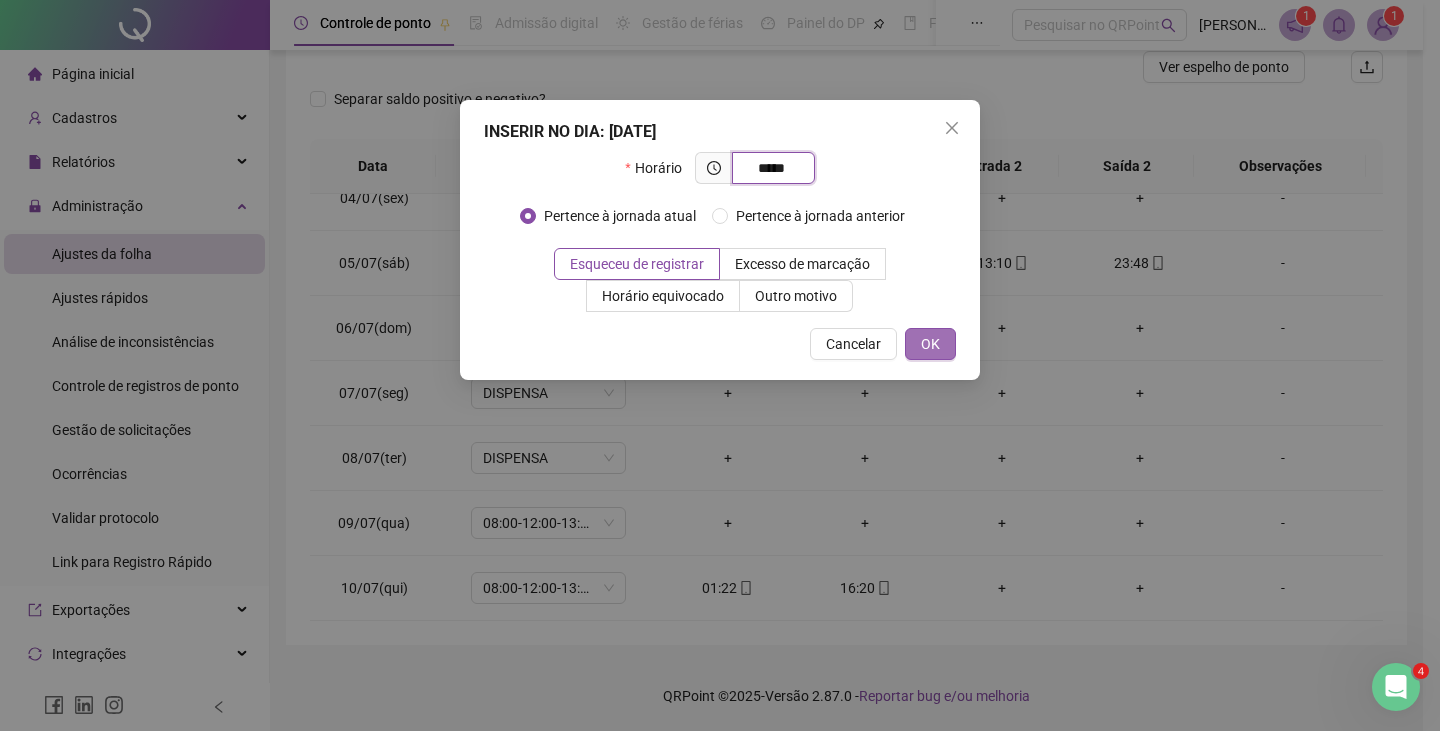 type on "*****" 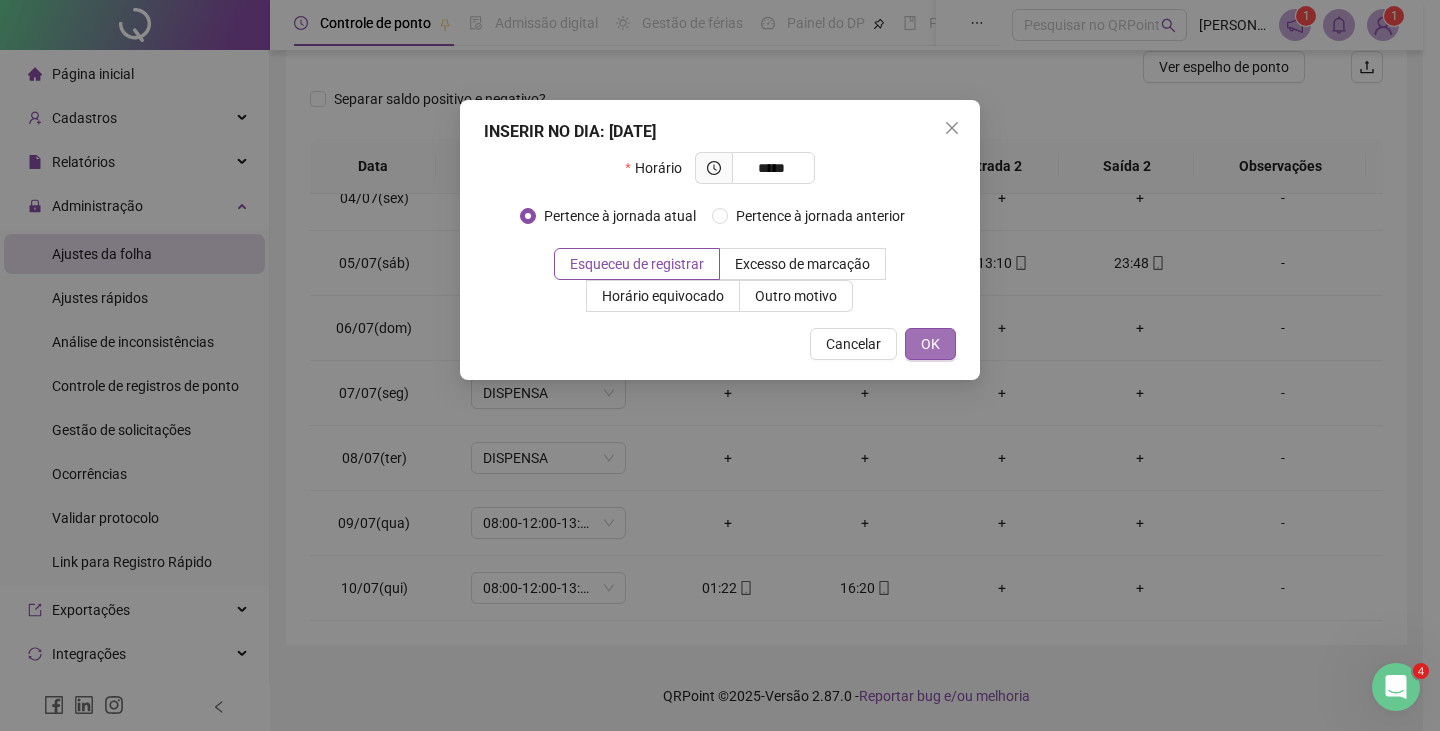 click on "OK" at bounding box center [930, 344] 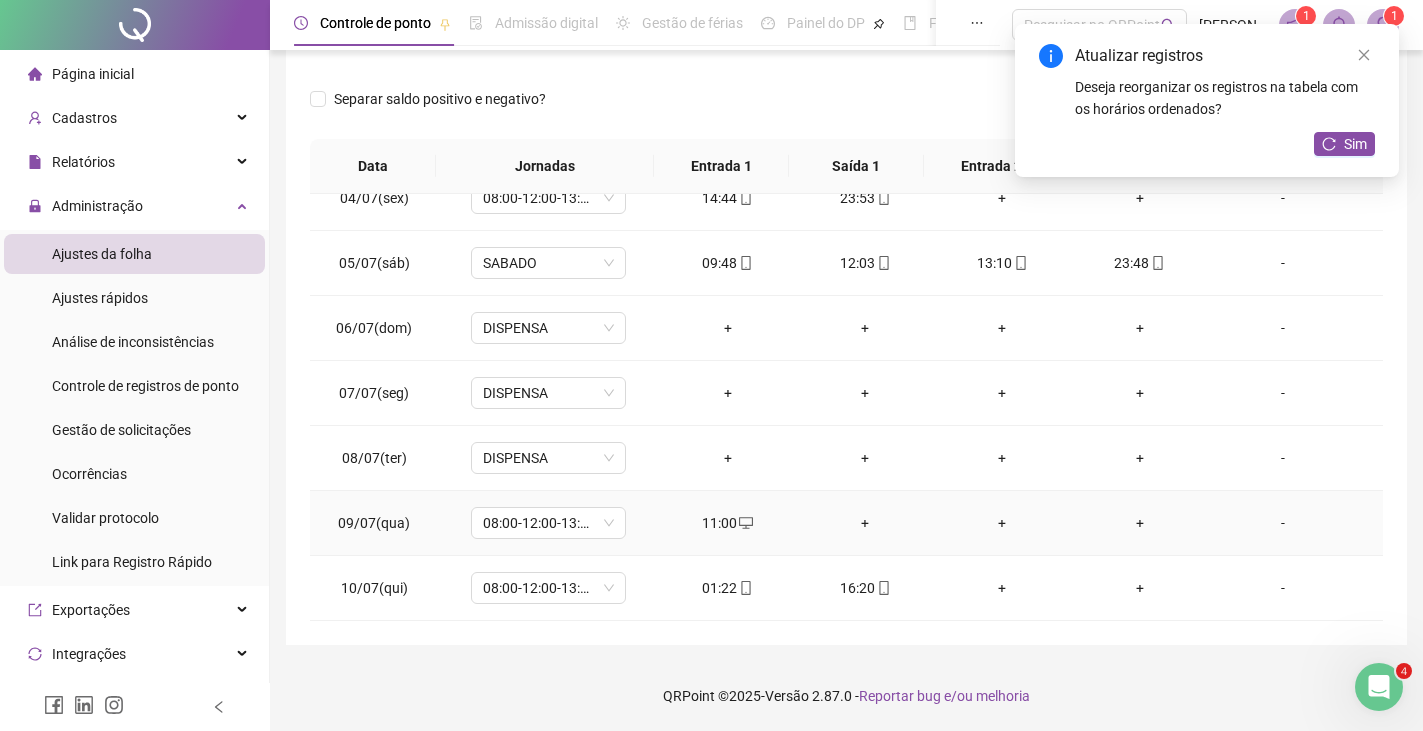 click on "+" at bounding box center (864, 523) 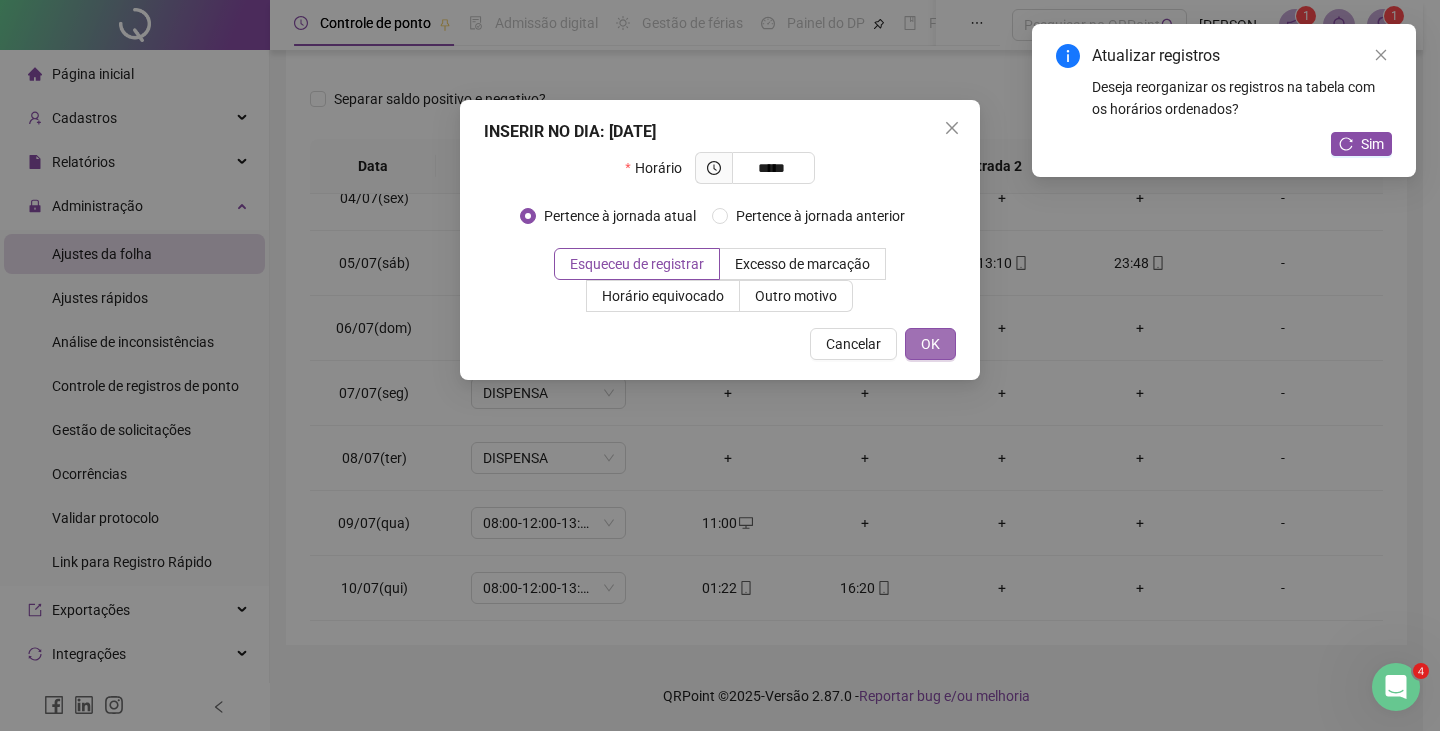 type on "*****" 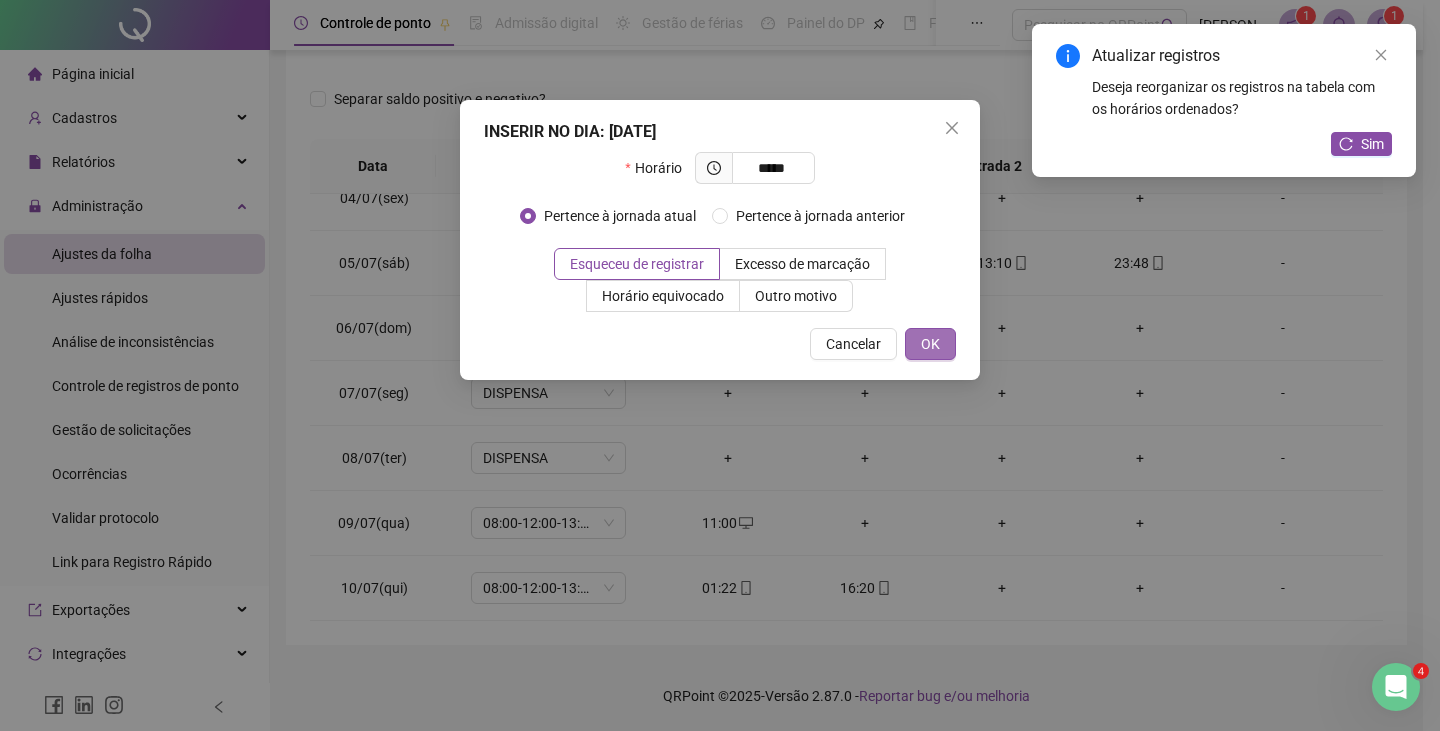 click on "OK" at bounding box center [930, 344] 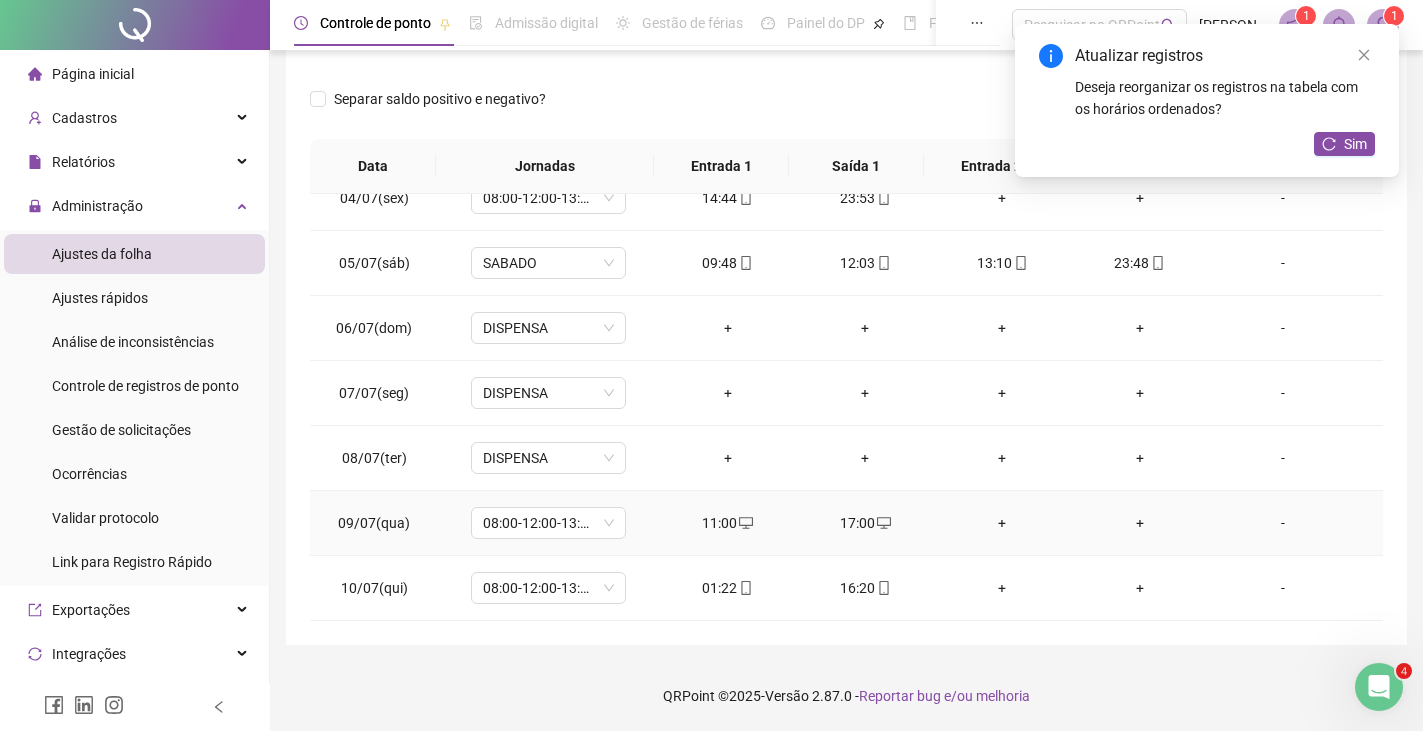 click on "+" at bounding box center (1002, 523) 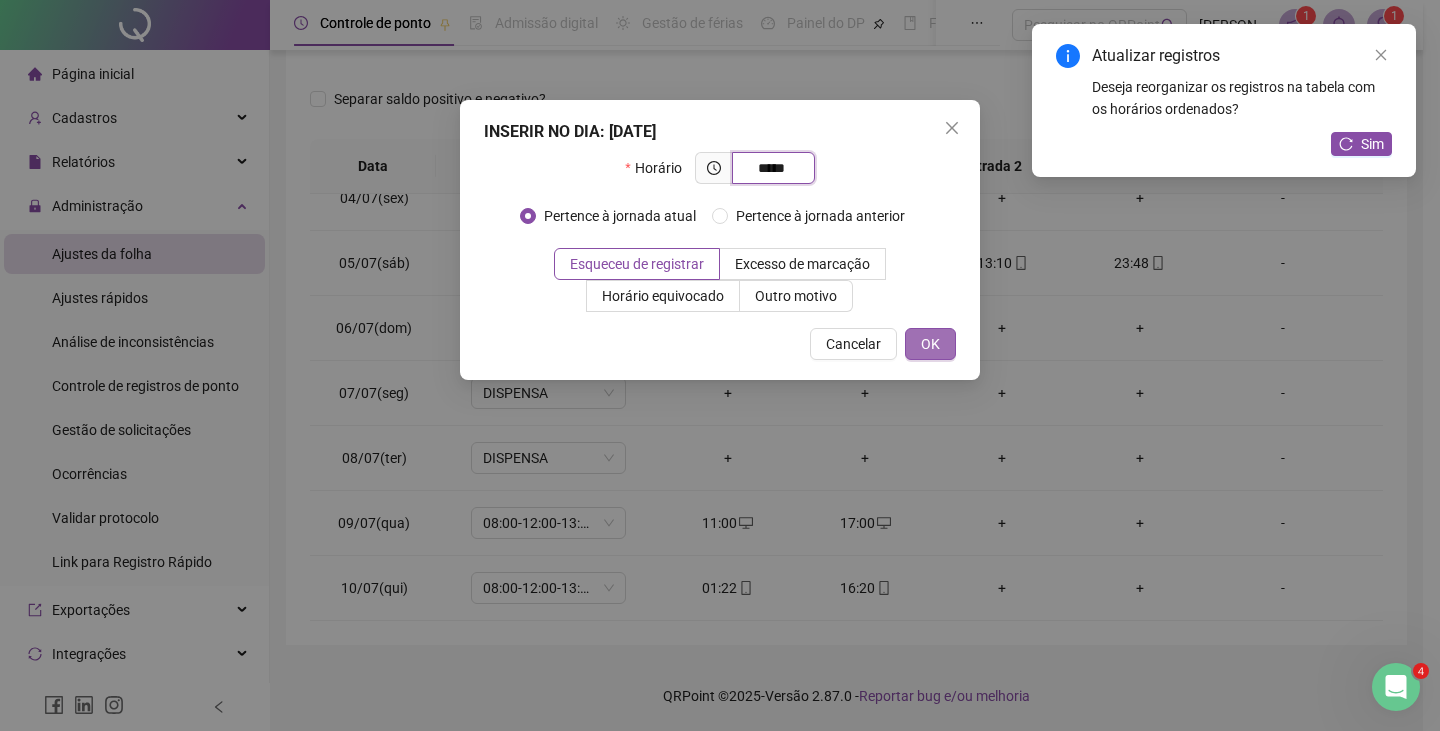 type on "*****" 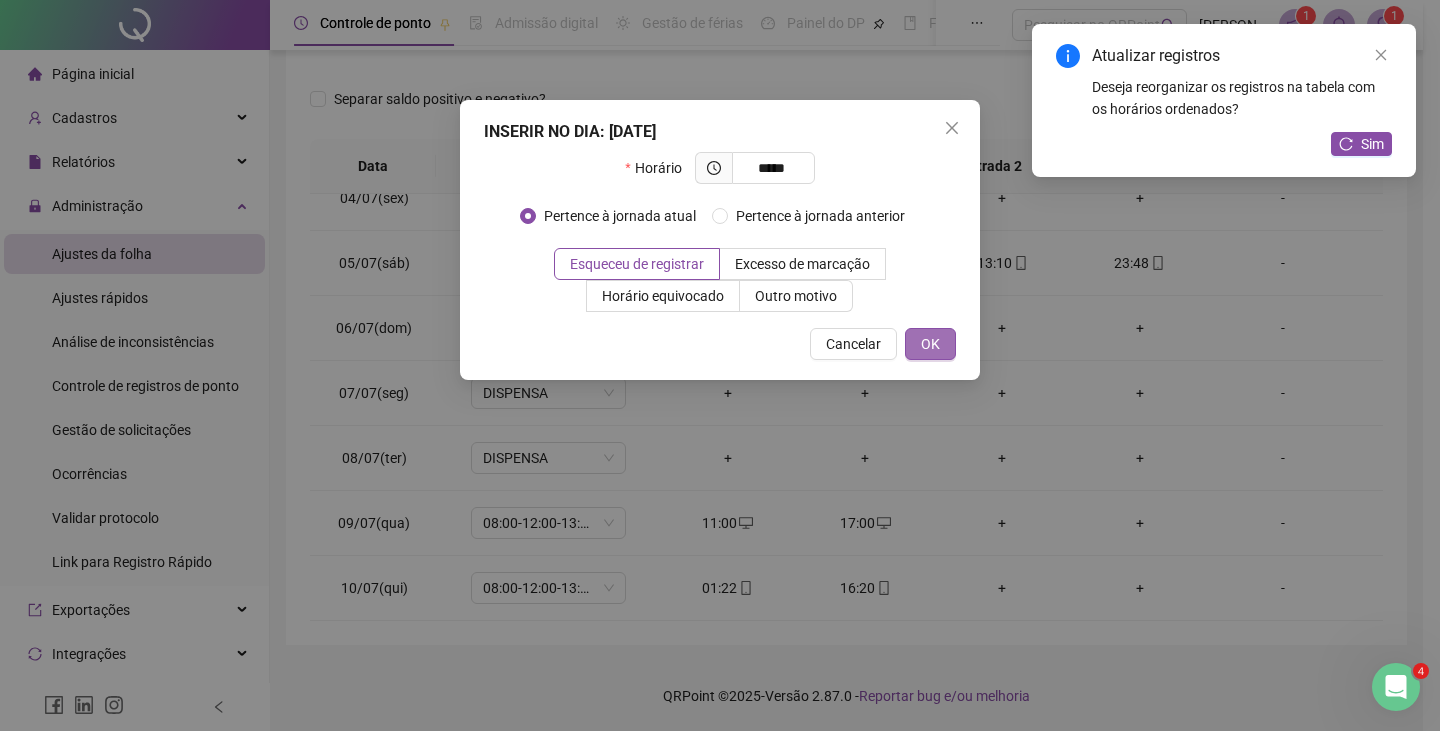 click on "OK" at bounding box center (930, 344) 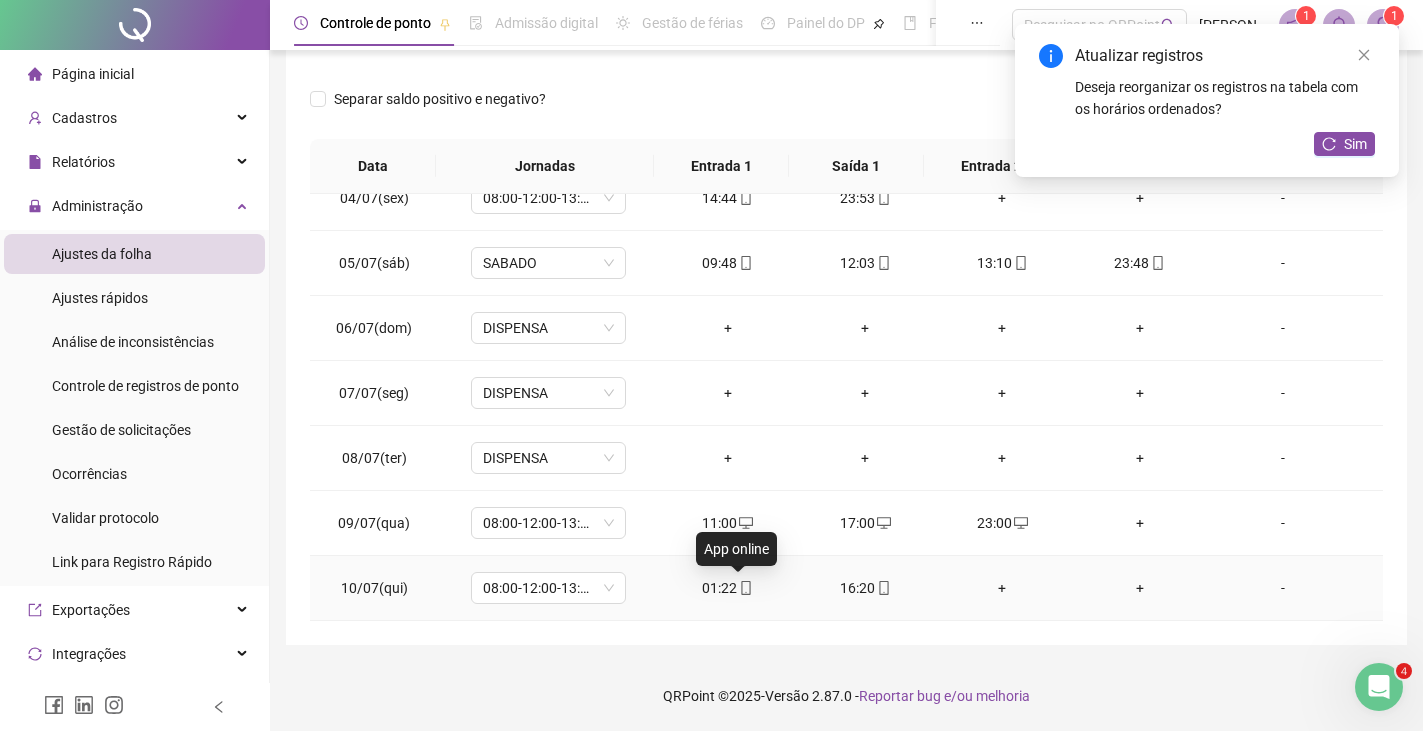 click 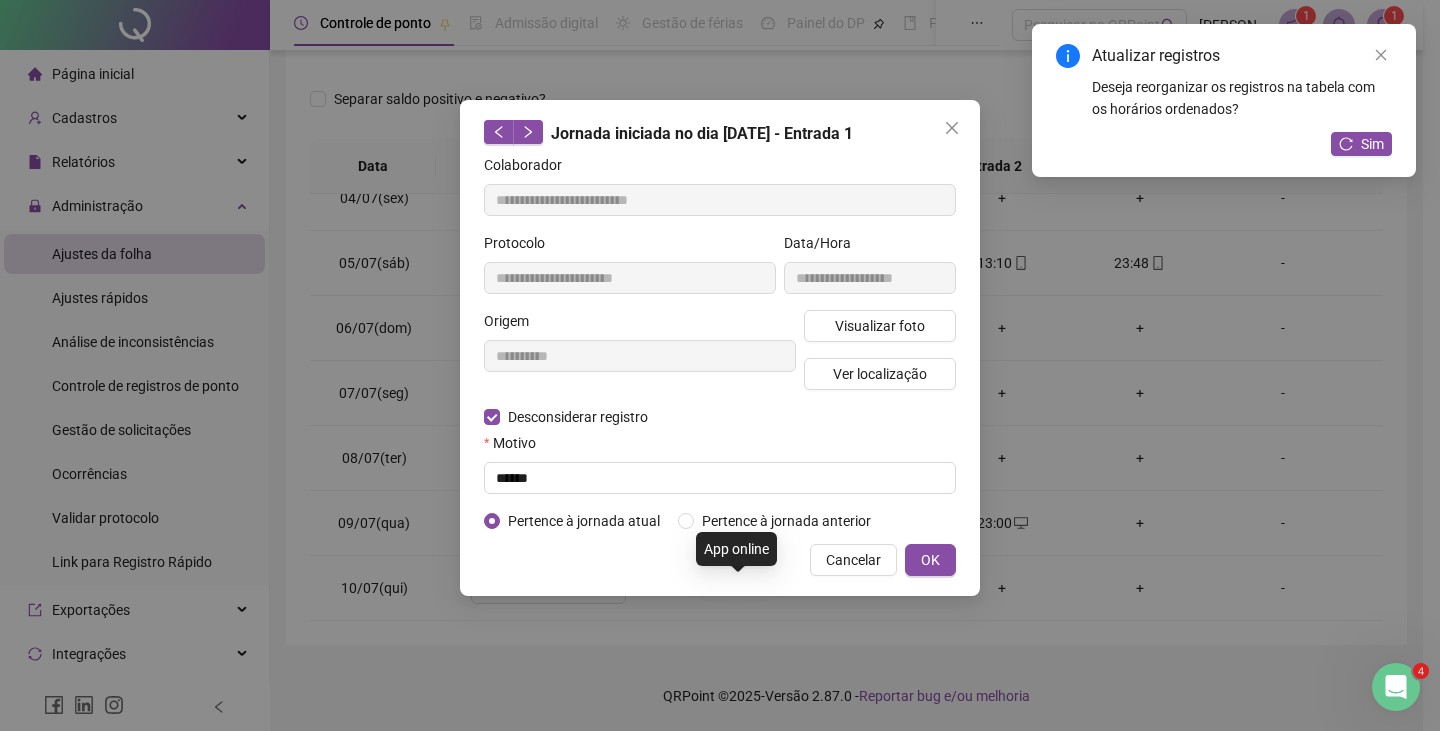 type on "**********" 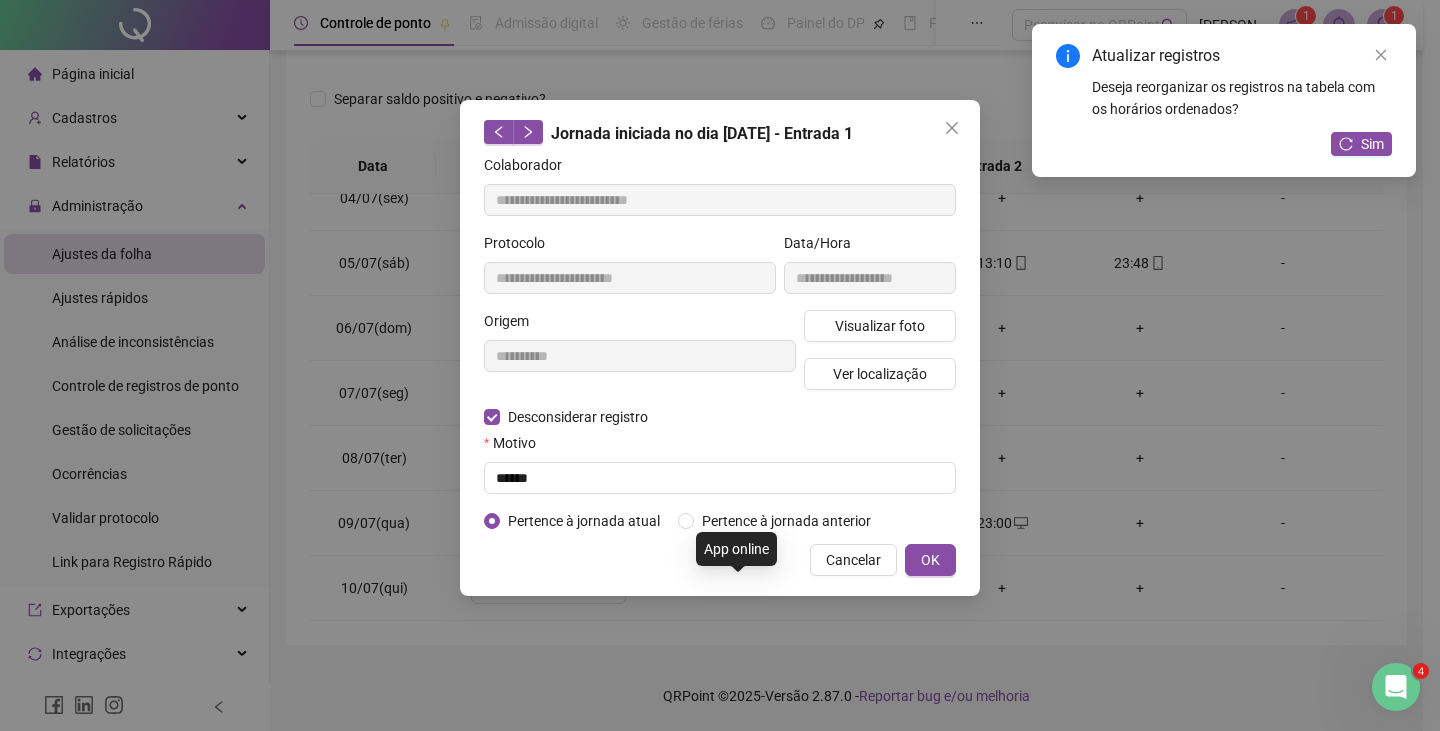 type on "**********" 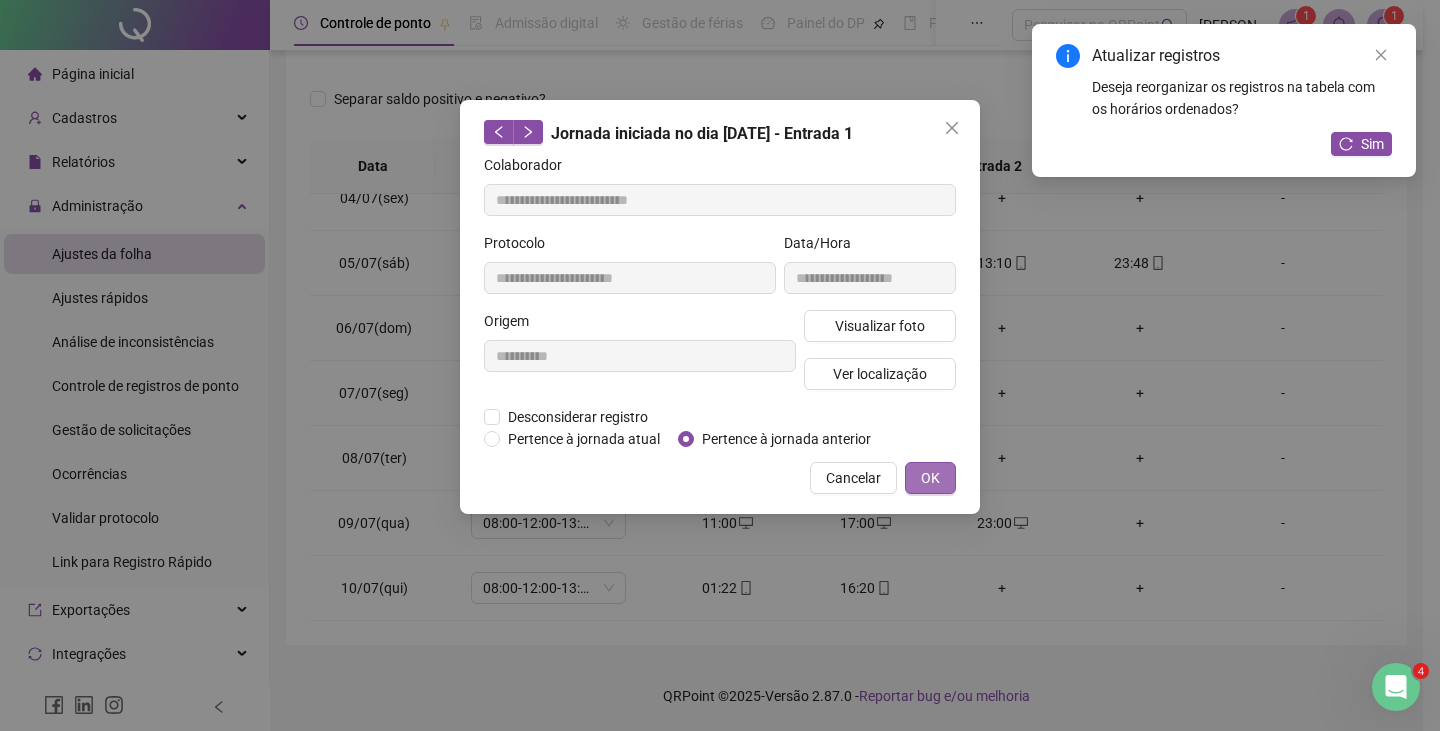 click on "OK" at bounding box center (930, 478) 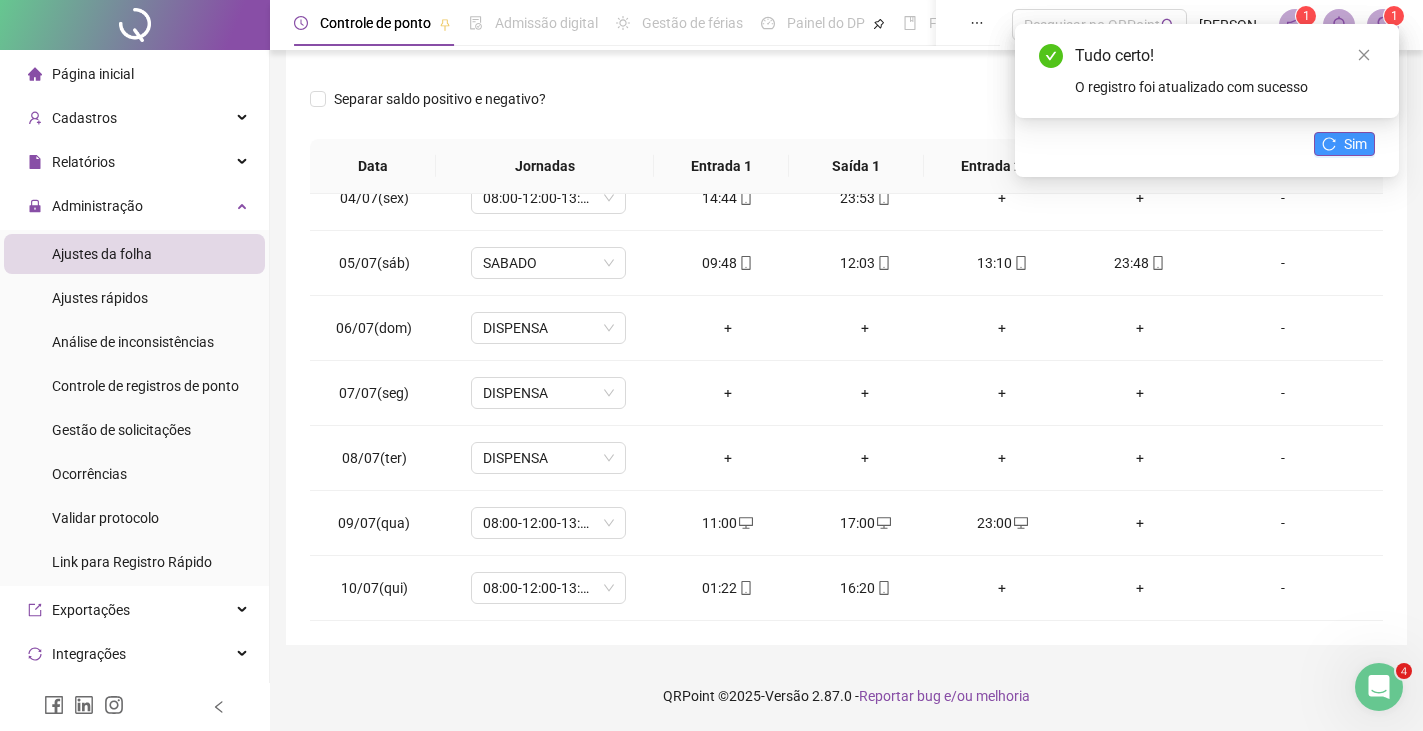 click on "Sim" at bounding box center (1344, 144) 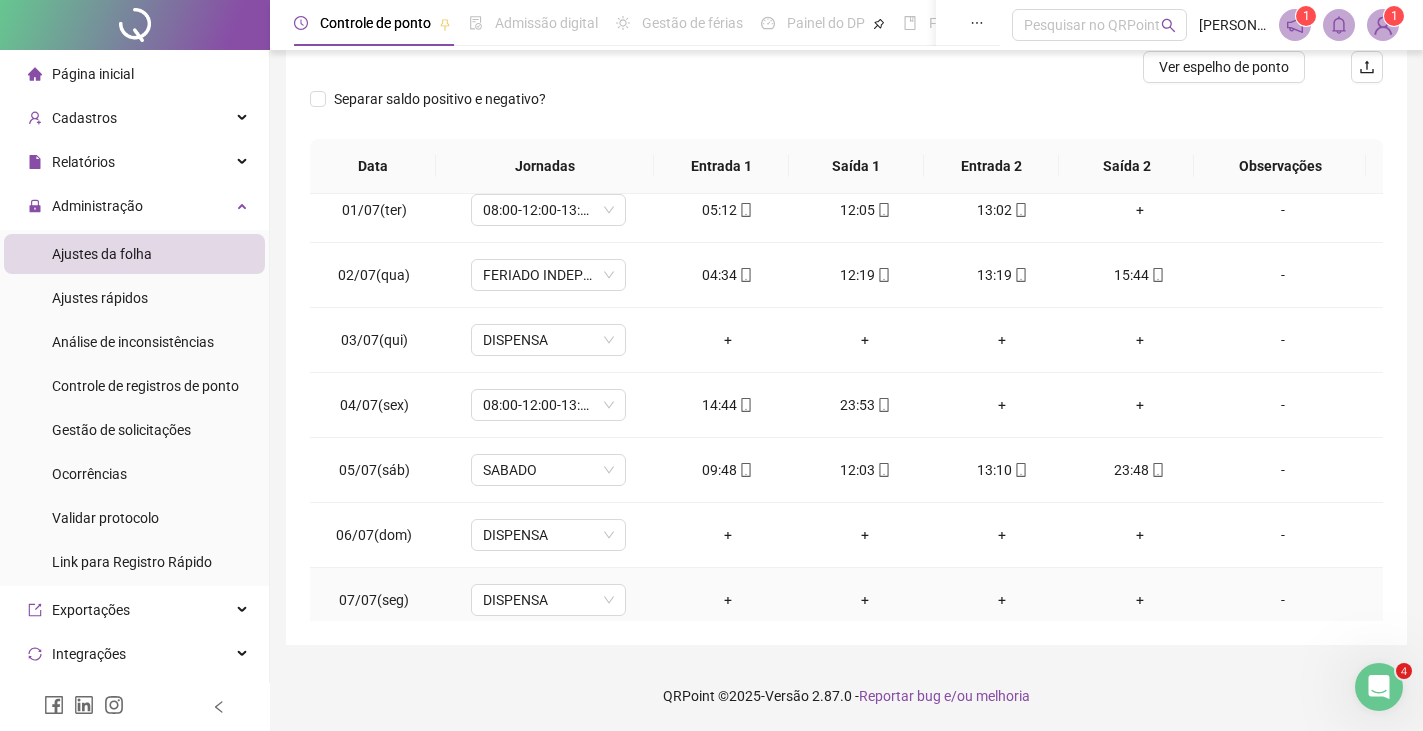scroll, scrollTop: 0, scrollLeft: 0, axis: both 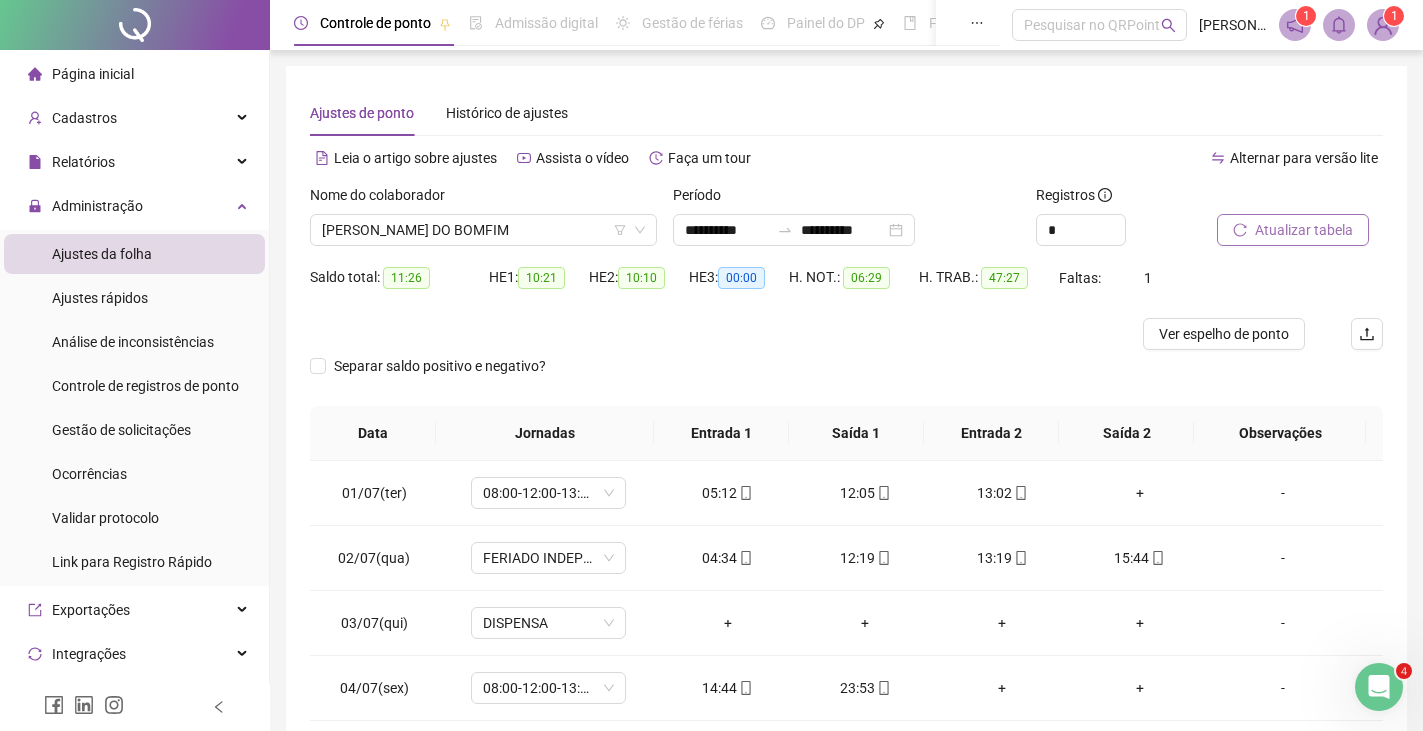 click on "Atualizar tabela" at bounding box center [1304, 230] 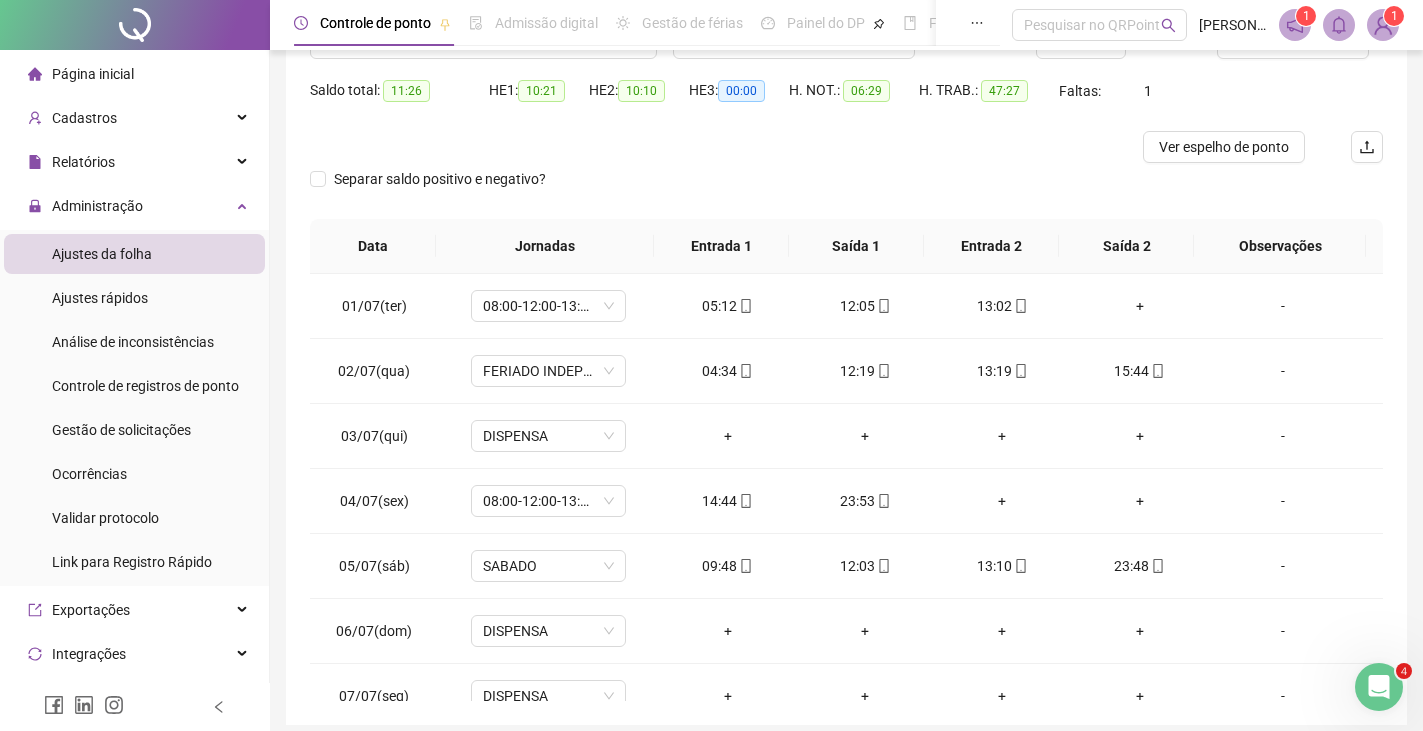 scroll, scrollTop: 267, scrollLeft: 0, axis: vertical 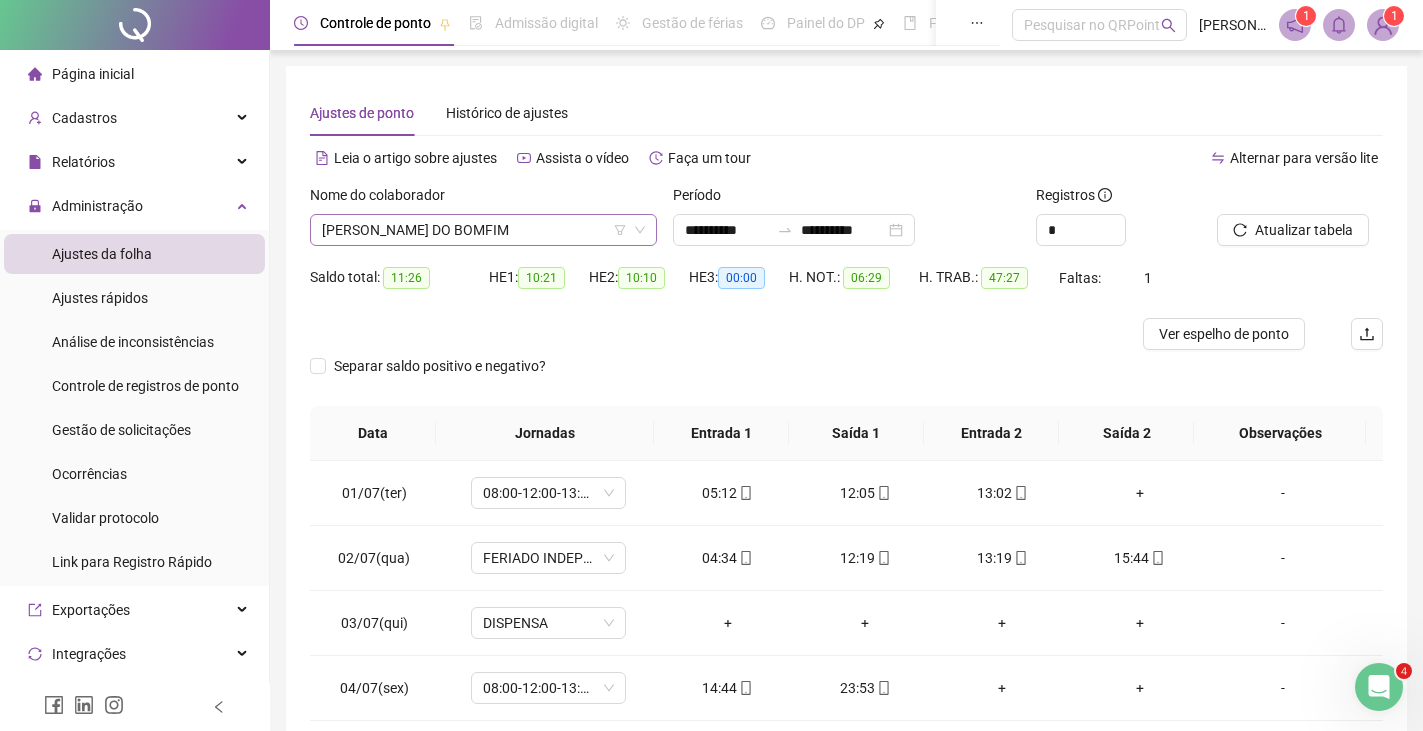 click on "[PERSON_NAME] DO BOMFIM" at bounding box center [483, 230] 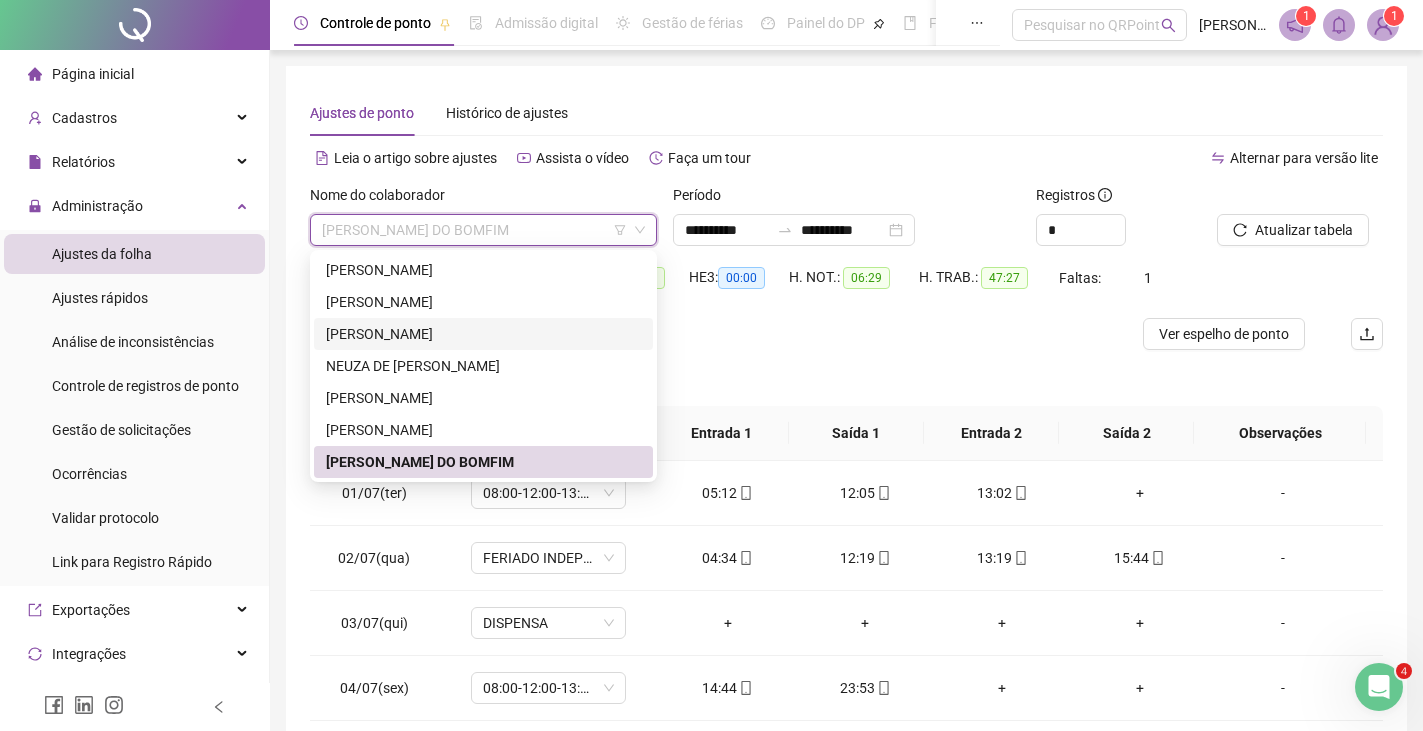 click on "[PERSON_NAME]" at bounding box center [483, 334] 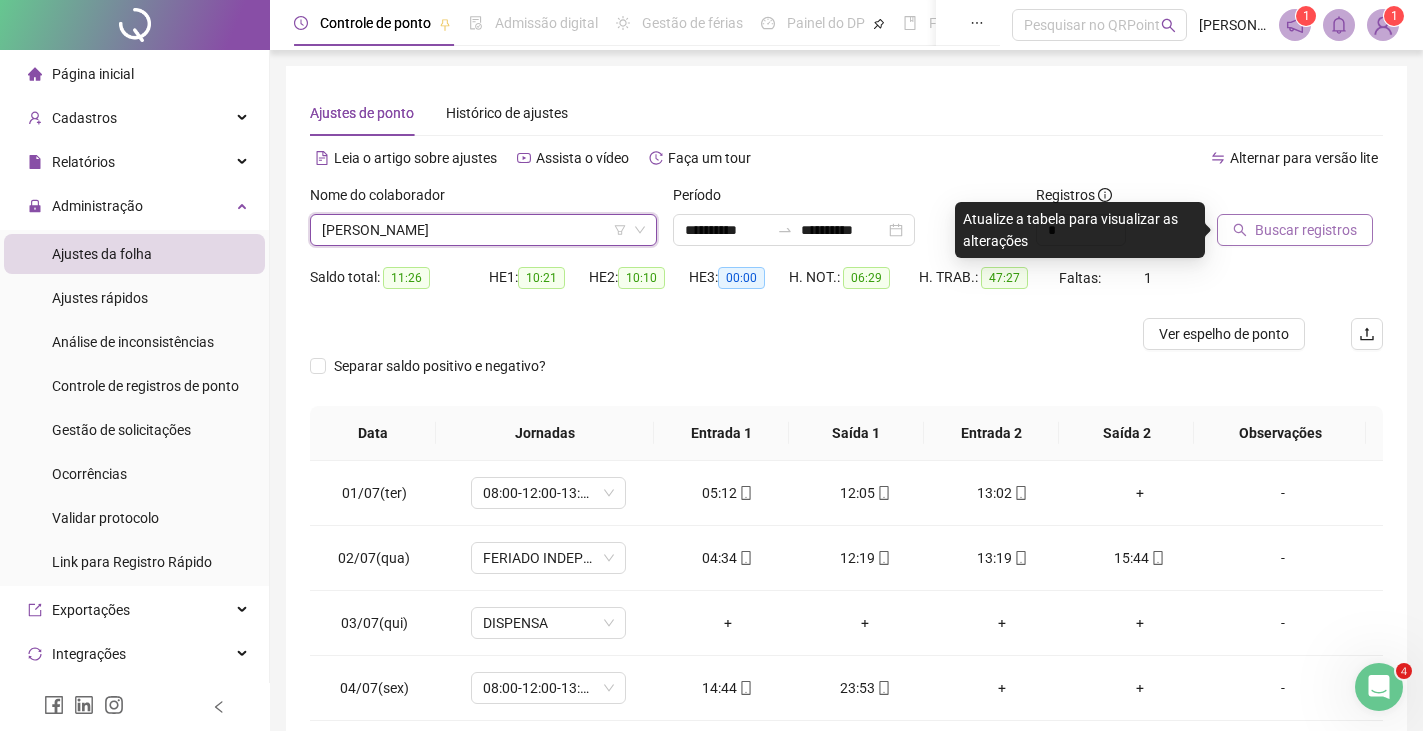 click on "Buscar registros" at bounding box center [1306, 230] 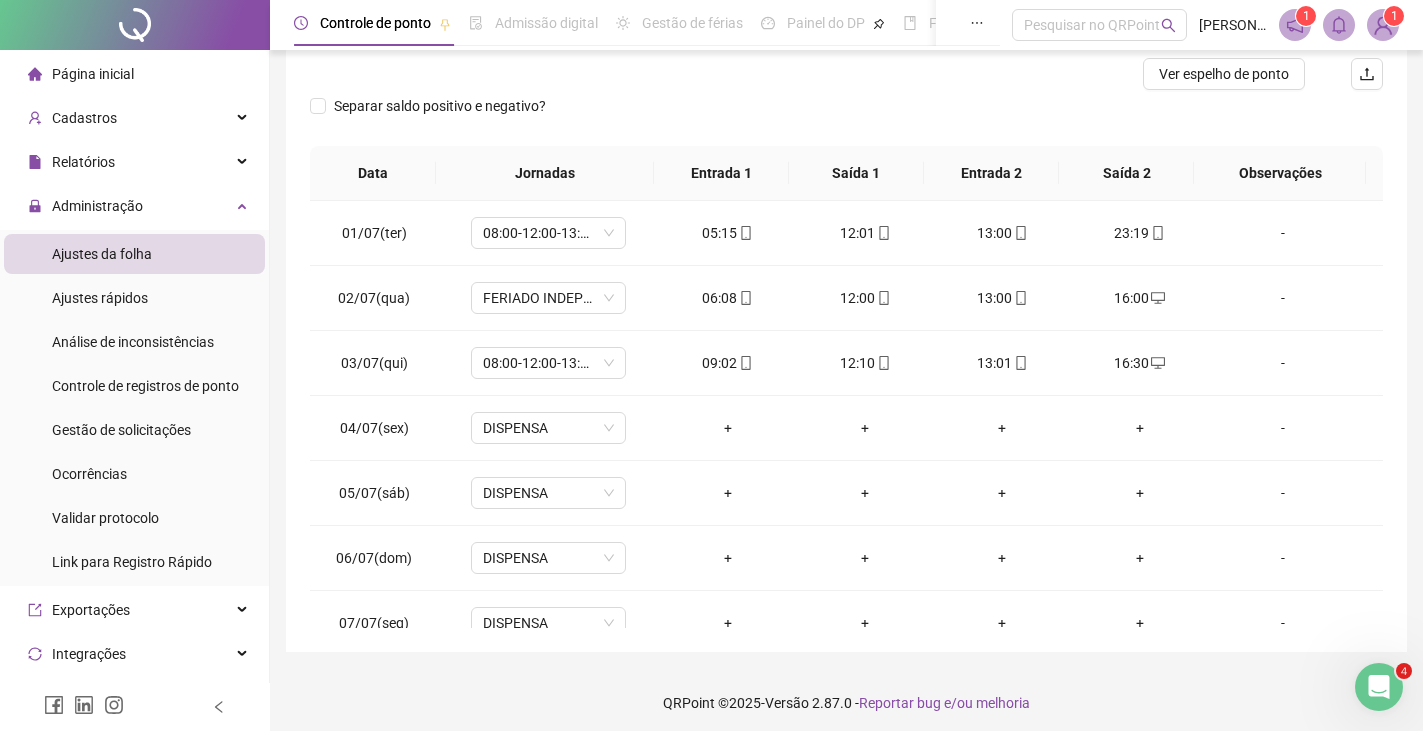 scroll, scrollTop: 267, scrollLeft: 0, axis: vertical 